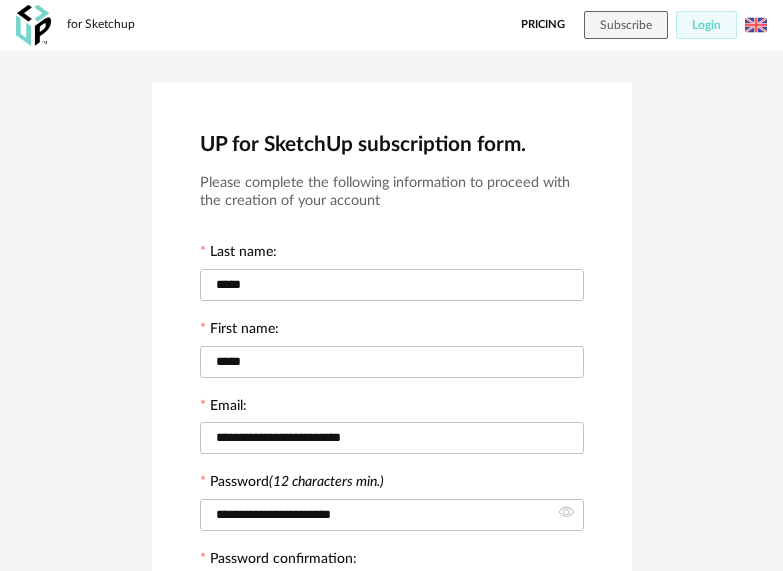 scroll, scrollTop: 430, scrollLeft: 0, axis: vertical 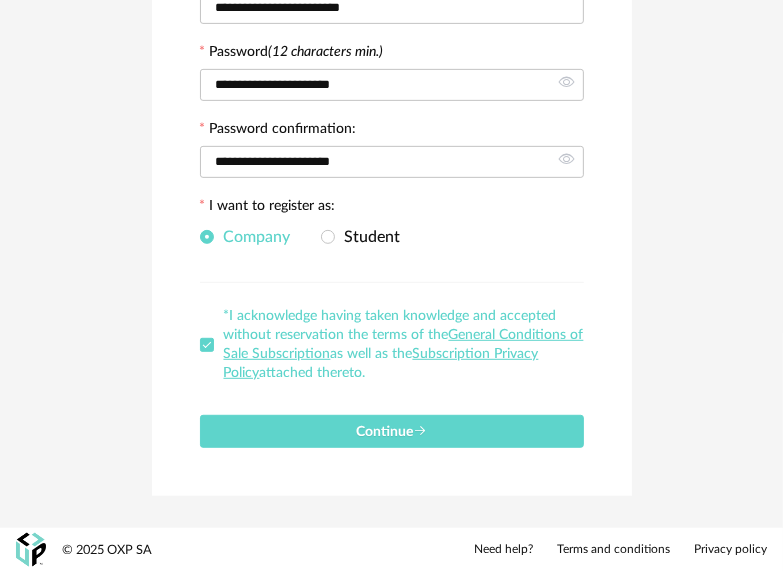click on "Company   Student" at bounding box center [392, 238] 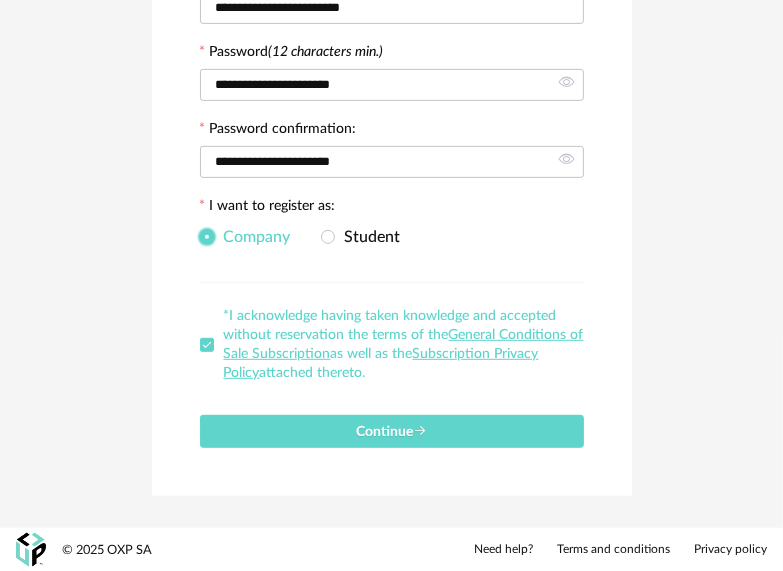 click at bounding box center [207, 237] 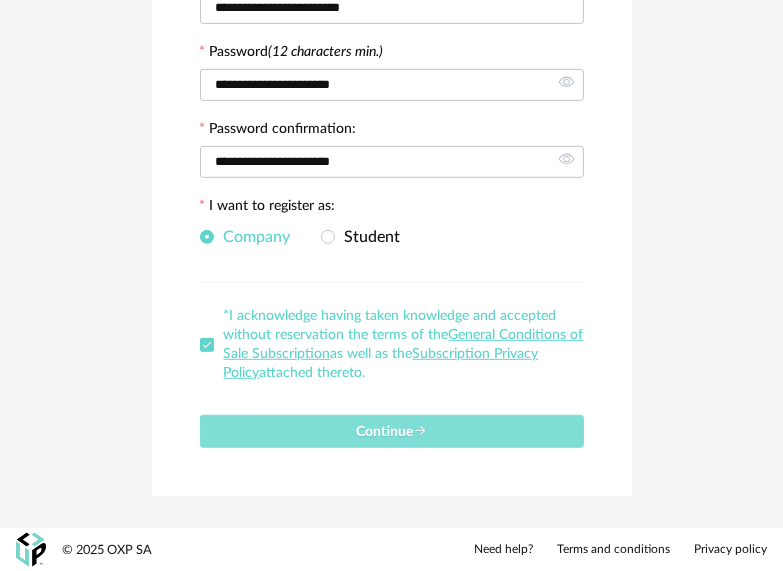 click on "Continue" at bounding box center (391, 432) 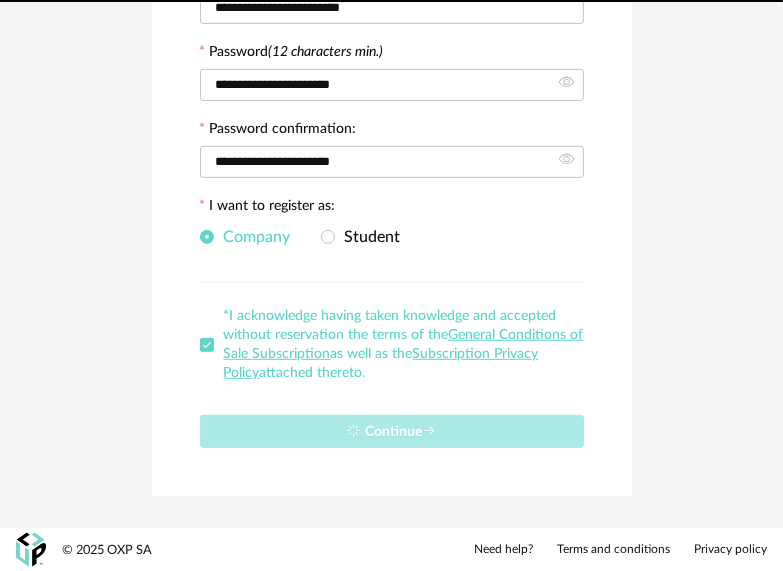 type 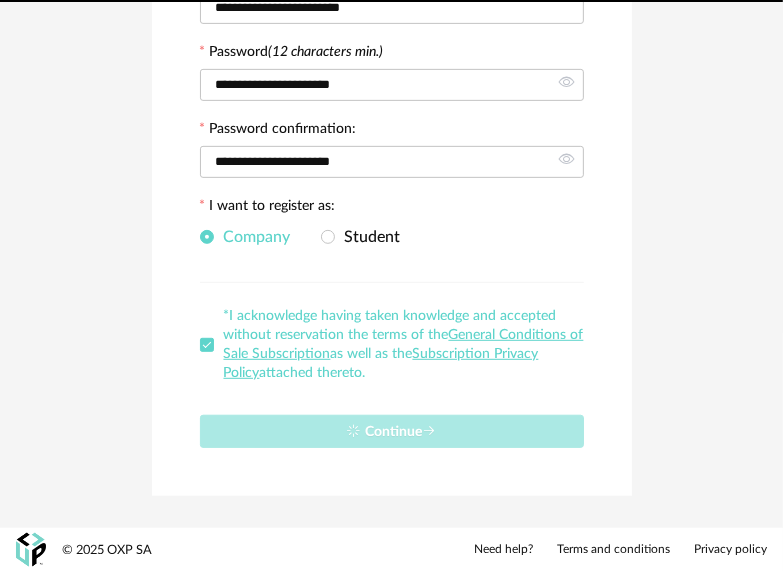 scroll, scrollTop: 0, scrollLeft: 0, axis: both 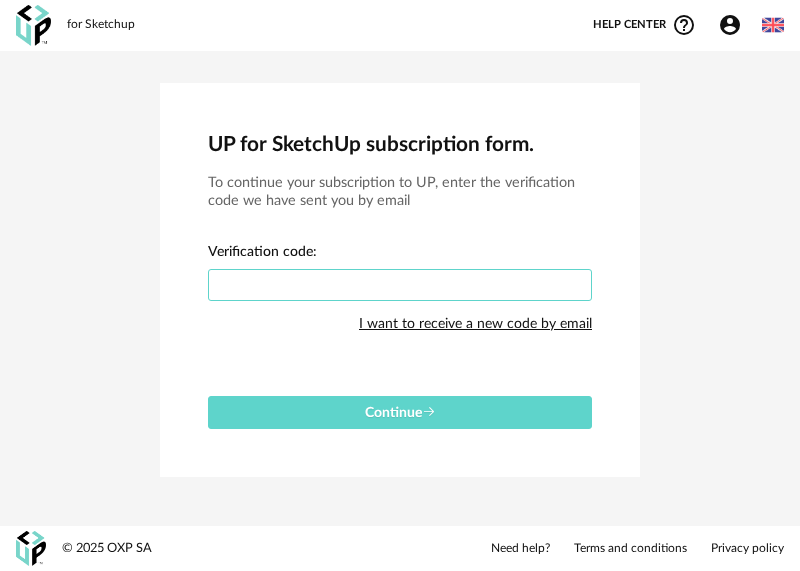 click at bounding box center [400, 285] 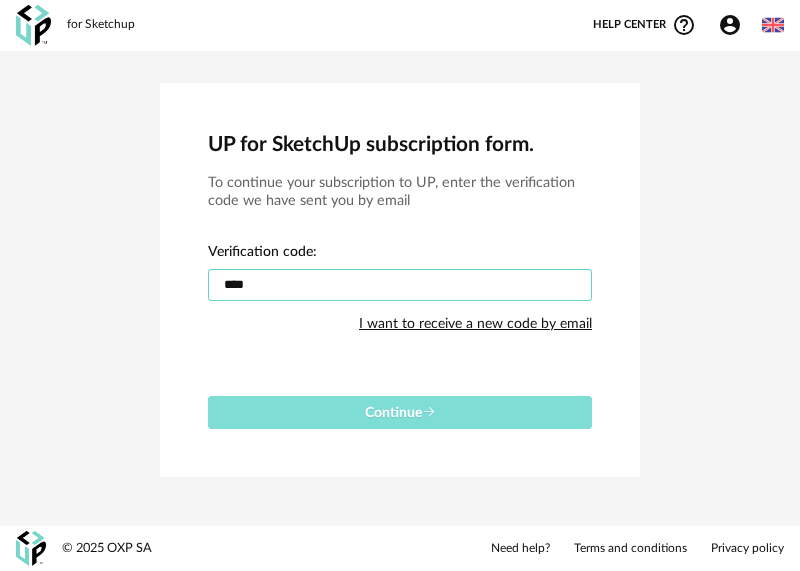 type on "****" 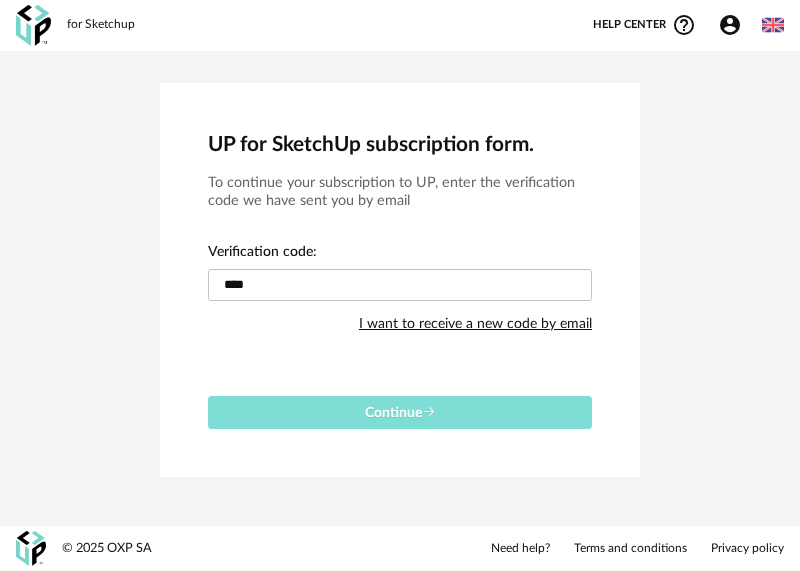 click on "Continue" at bounding box center [400, 412] 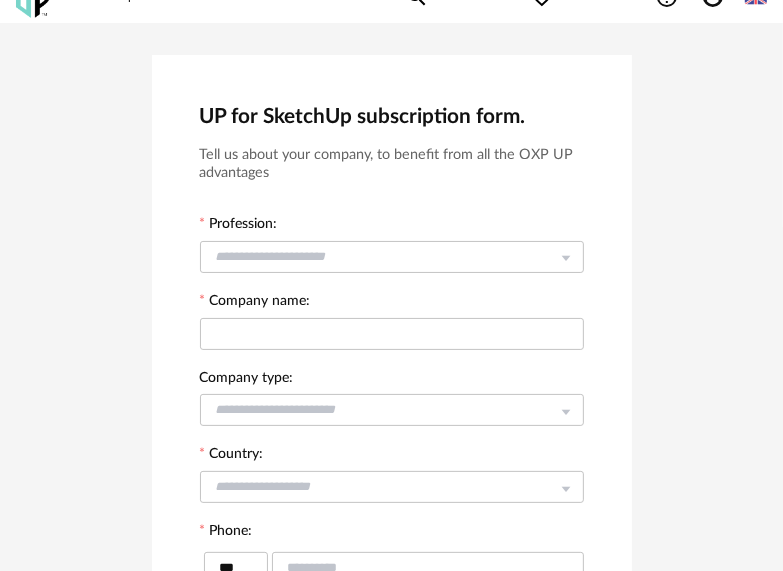 scroll, scrollTop: 0, scrollLeft: 0, axis: both 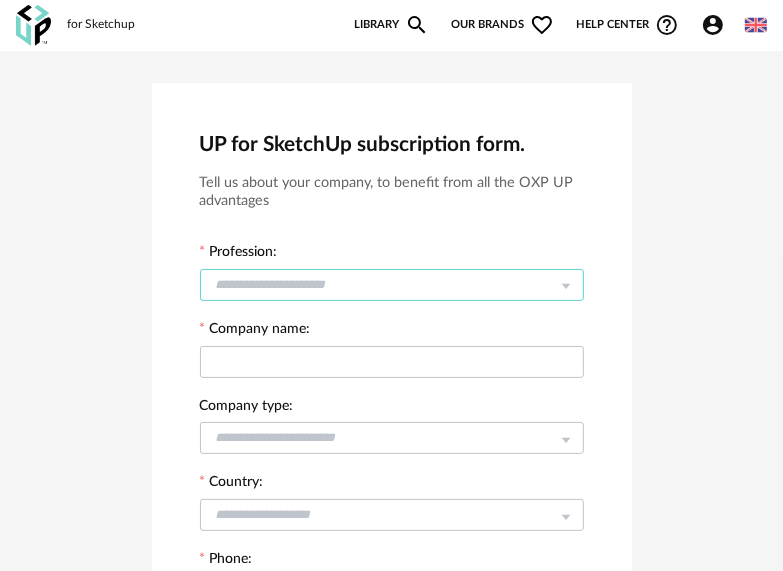 click at bounding box center [392, 285] 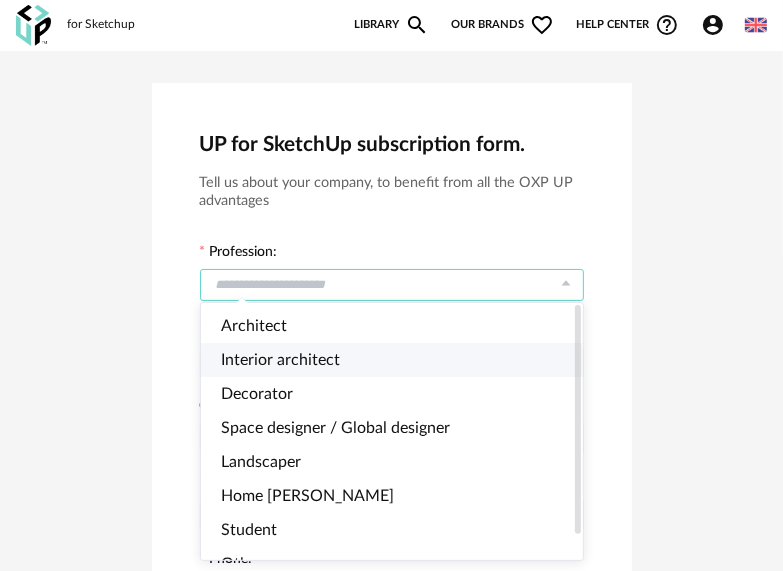 click on "Interior architect" at bounding box center [400, 360] 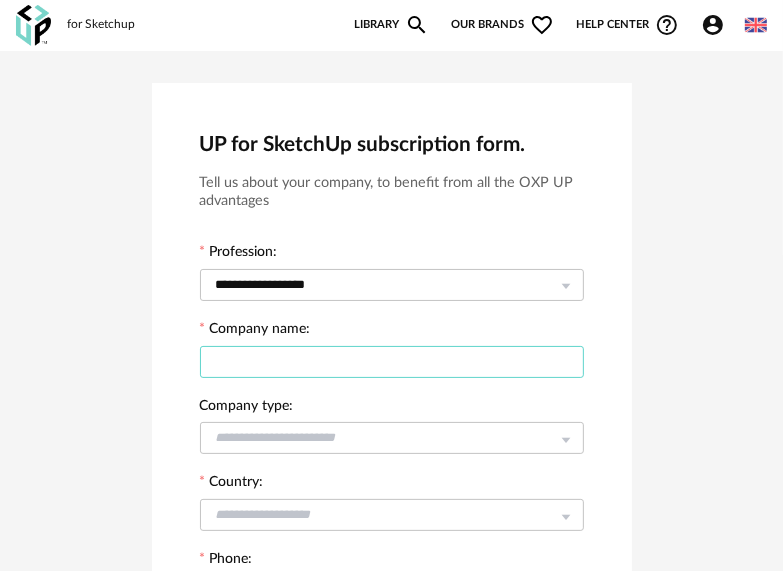 click at bounding box center [392, 362] 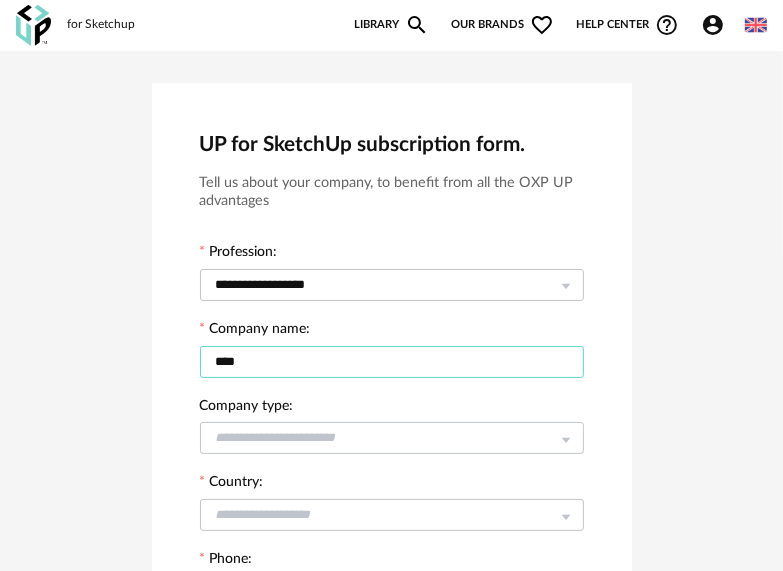 type on "****" 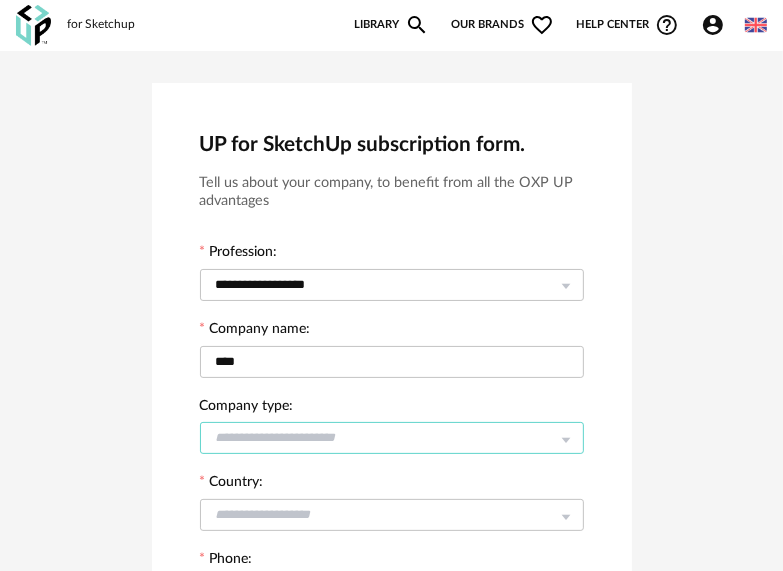 click at bounding box center [392, 438] 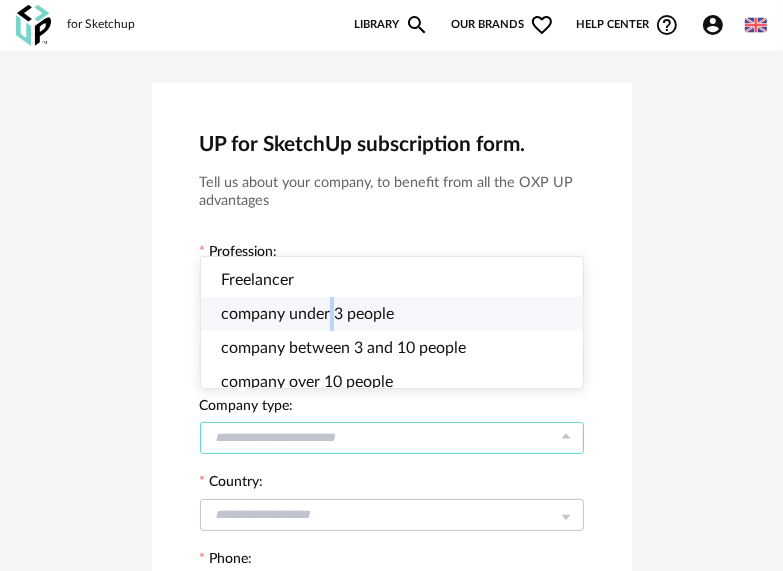 drag, startPoint x: 328, startPoint y: 310, endPoint x: 337, endPoint y: 319, distance: 12.727922 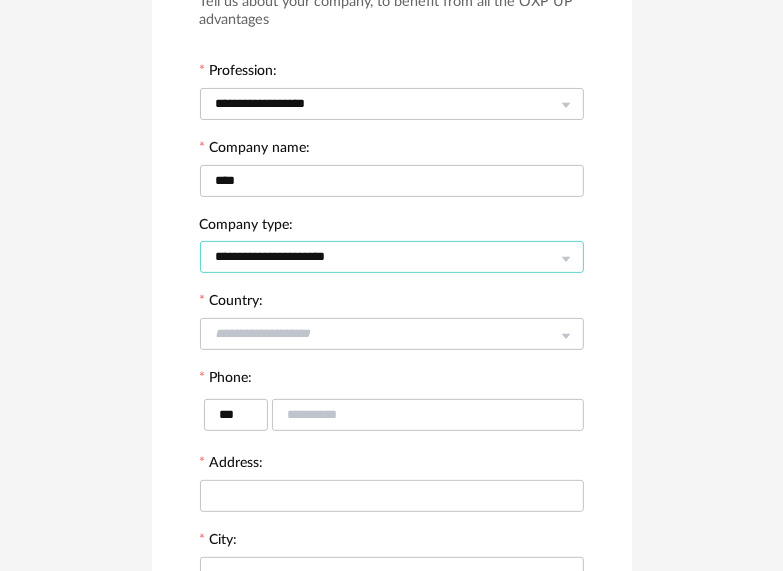 scroll, scrollTop: 200, scrollLeft: 0, axis: vertical 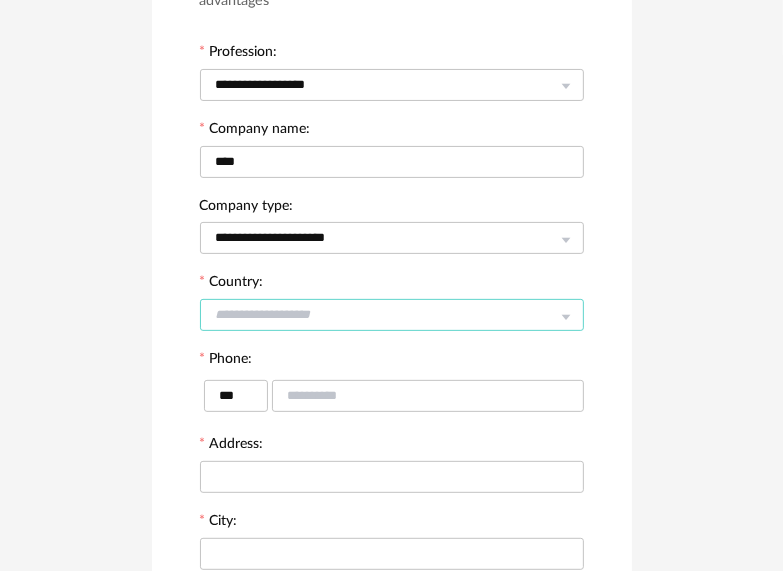 click at bounding box center [392, 315] 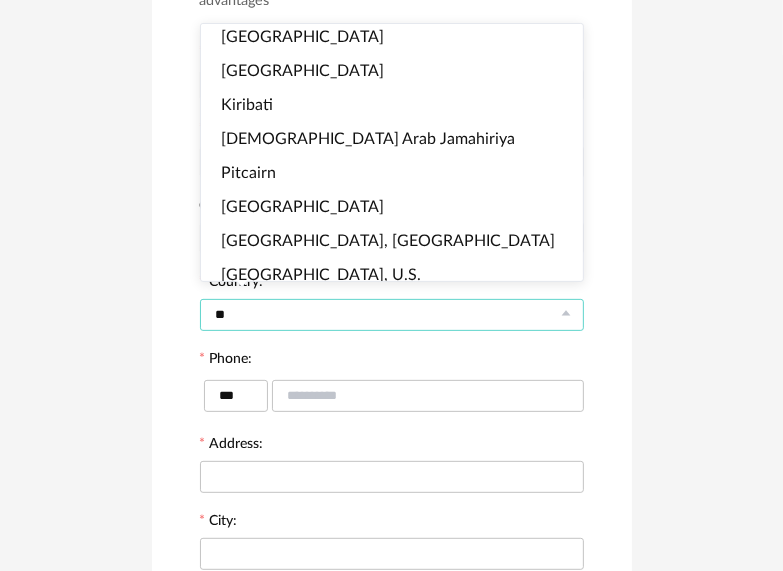 scroll, scrollTop: 0, scrollLeft: 0, axis: both 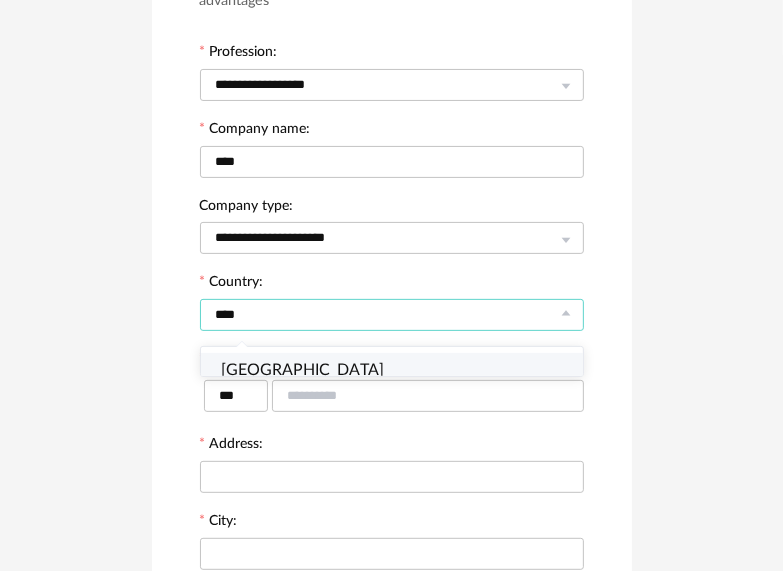 click on "[GEOGRAPHIC_DATA]" at bounding box center (400, 370) 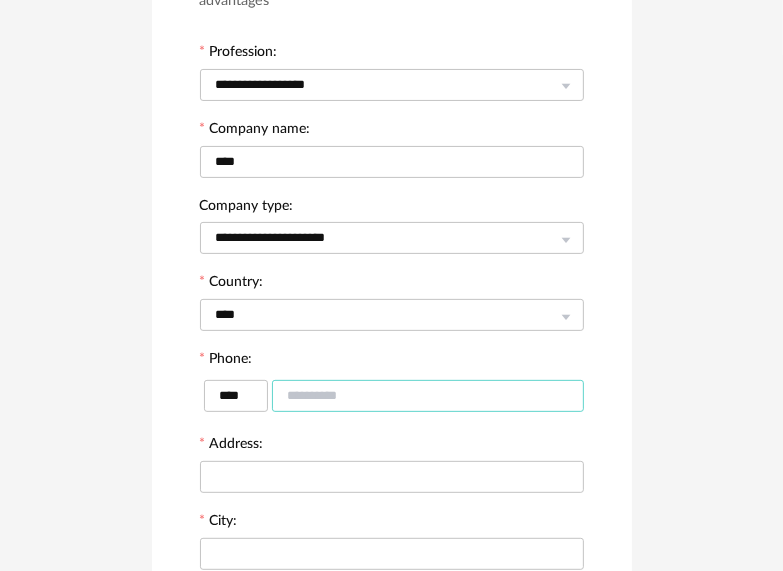 click at bounding box center (428, 396) 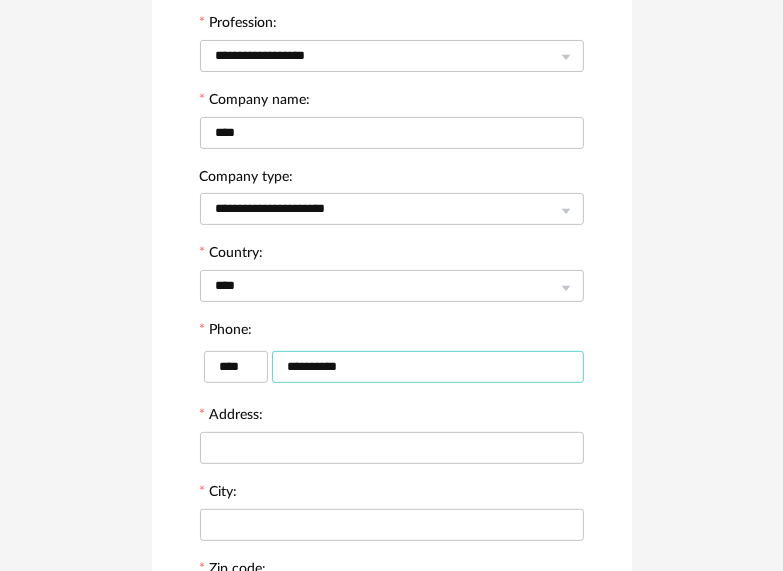 scroll, scrollTop: 300, scrollLeft: 0, axis: vertical 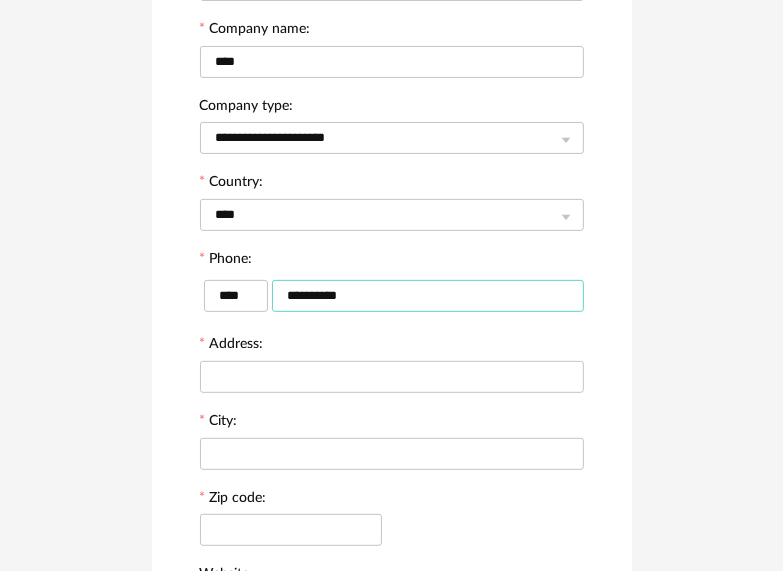 type on "**********" 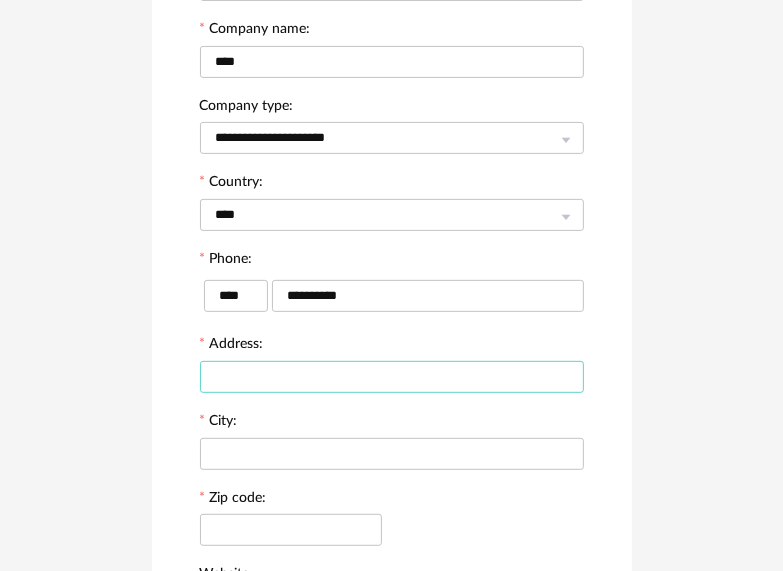 click at bounding box center [392, 377] 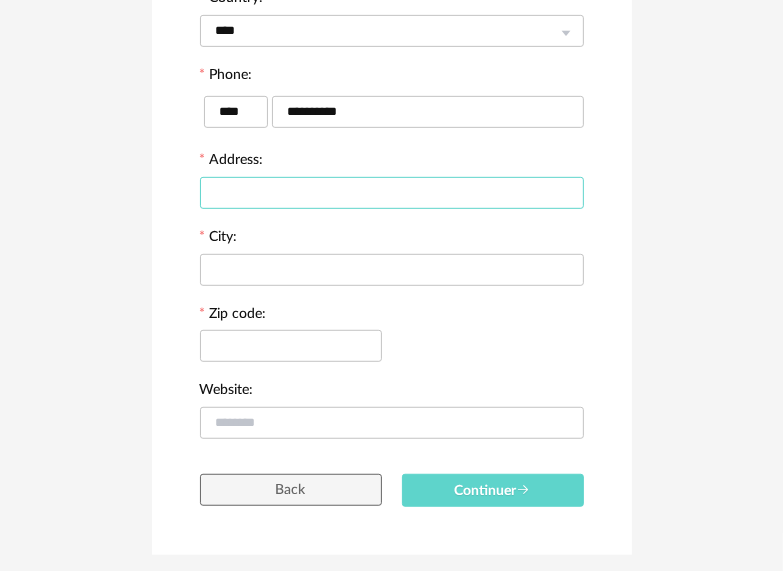 scroll, scrollTop: 500, scrollLeft: 0, axis: vertical 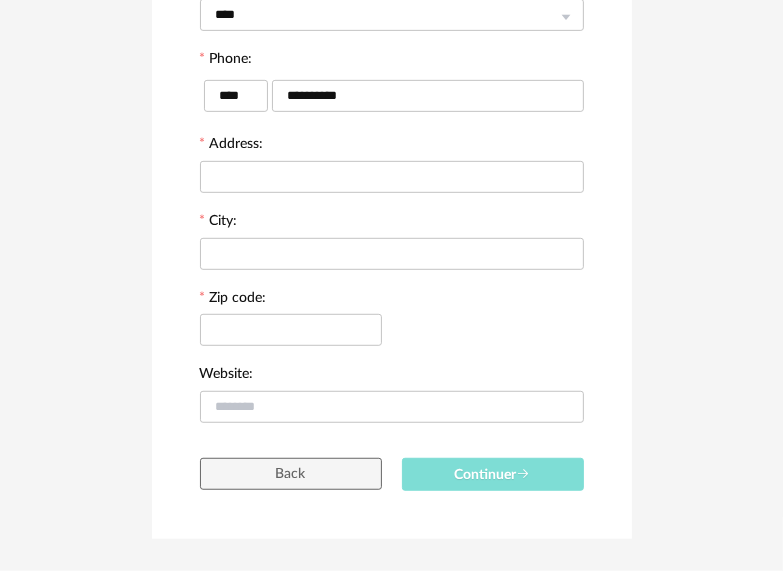 click on "Continuer" at bounding box center [493, 475] 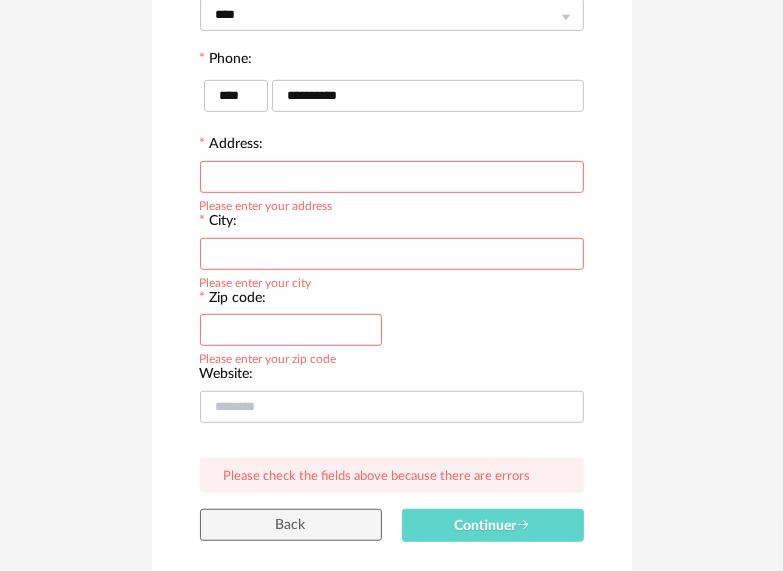 click at bounding box center [392, 177] 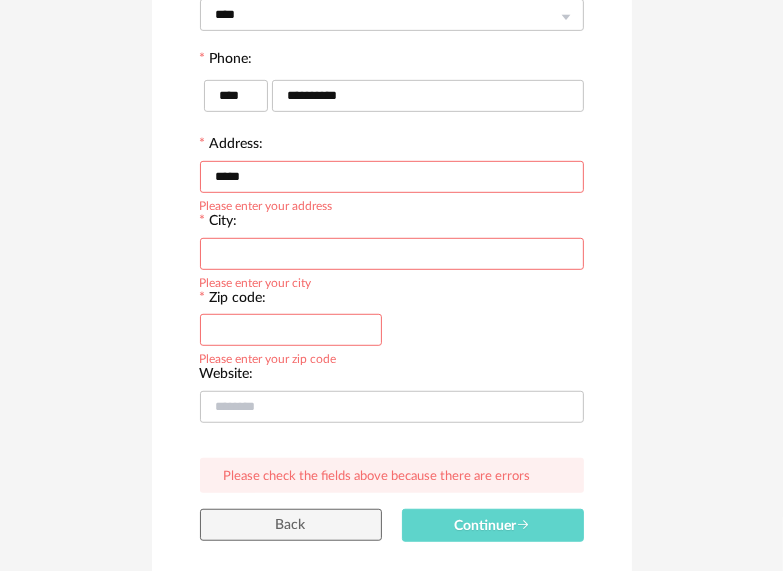 click at bounding box center (392, 254) 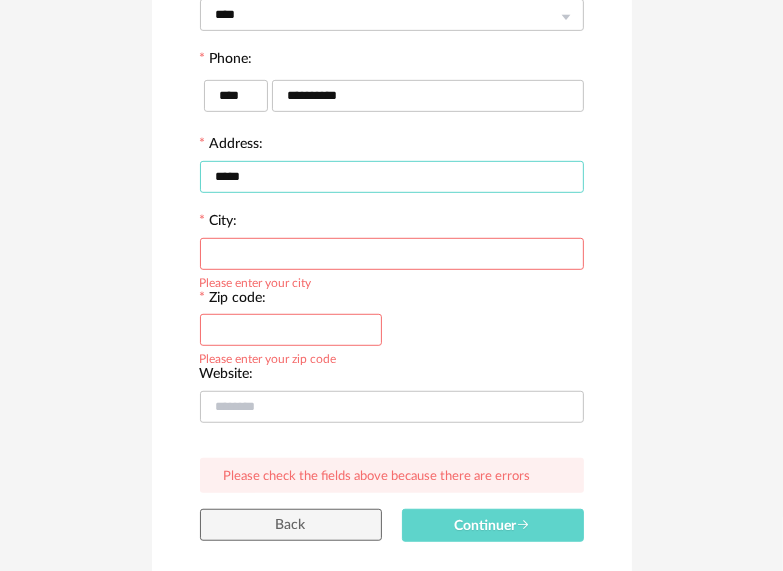 click on "*****" at bounding box center [392, 177] 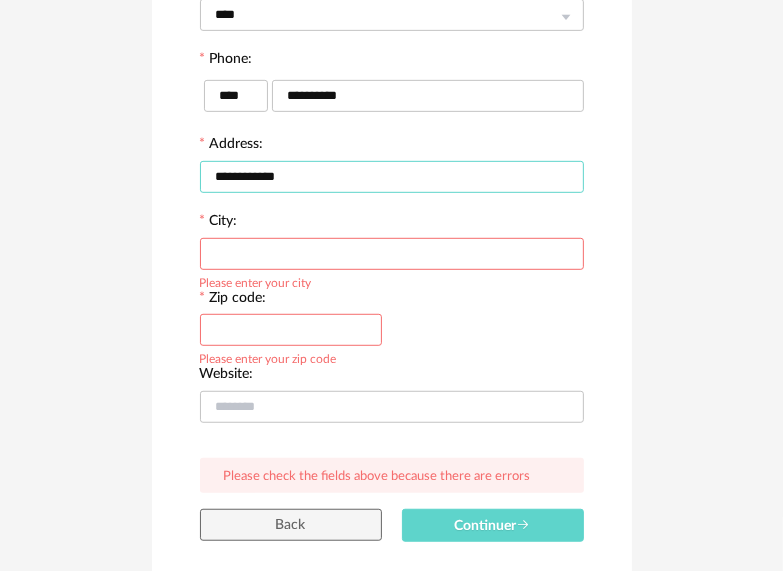 type on "**********" 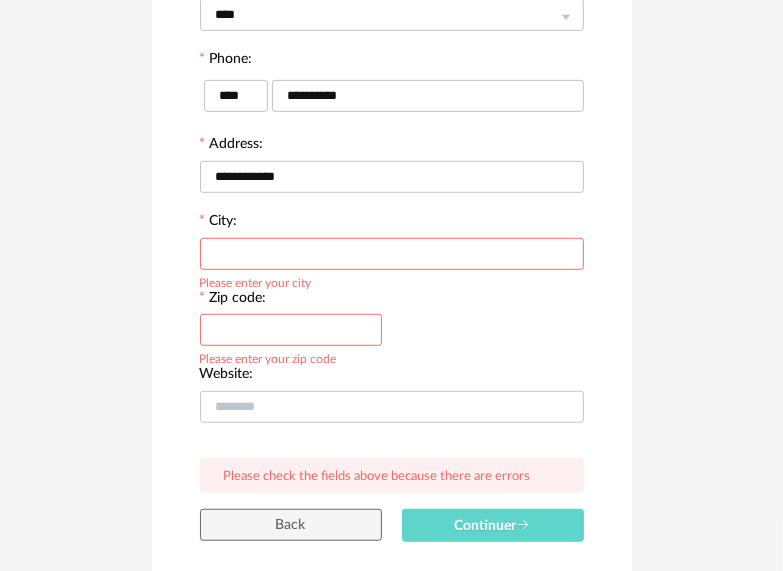 click at bounding box center (392, 254) 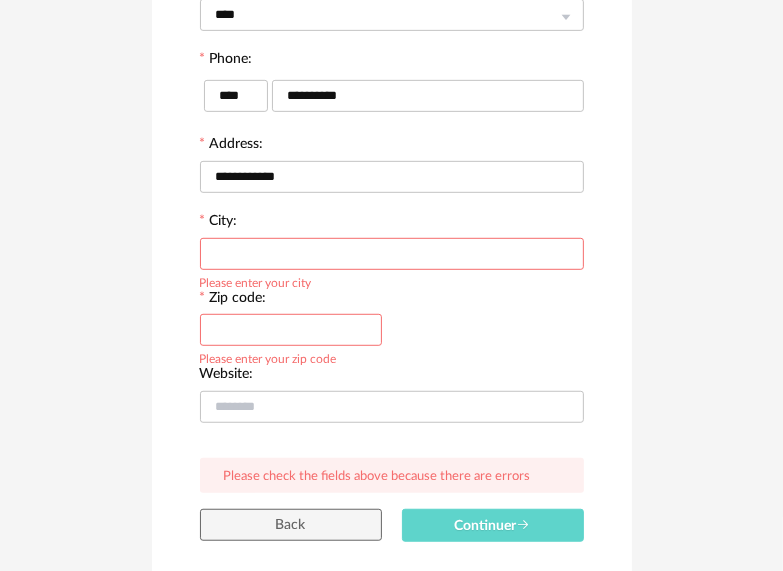 click at bounding box center [392, 254] 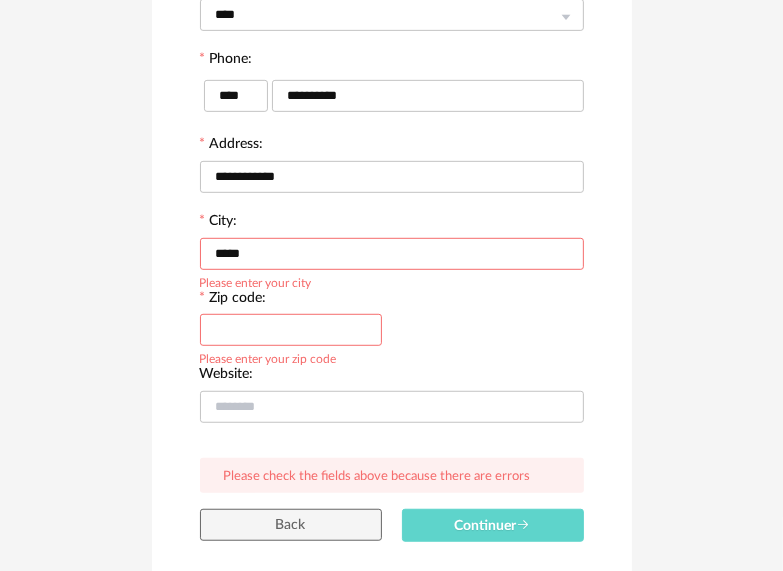 type on "*****" 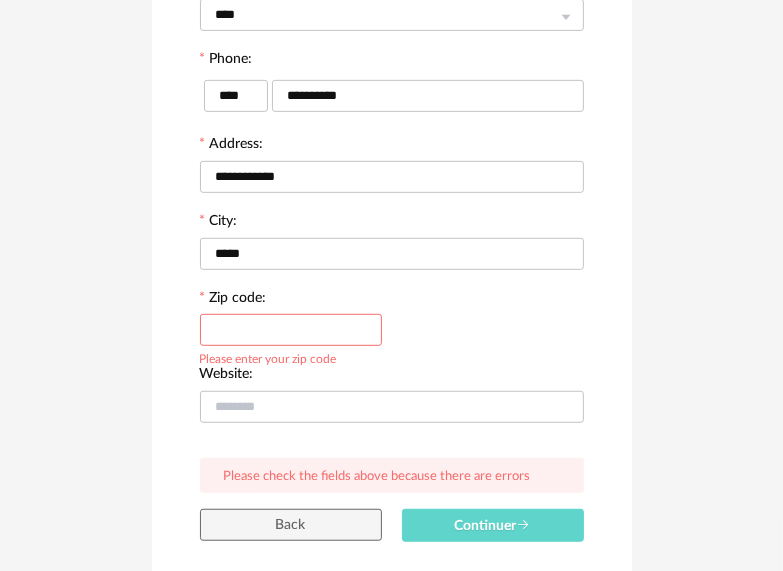 click at bounding box center (291, 330) 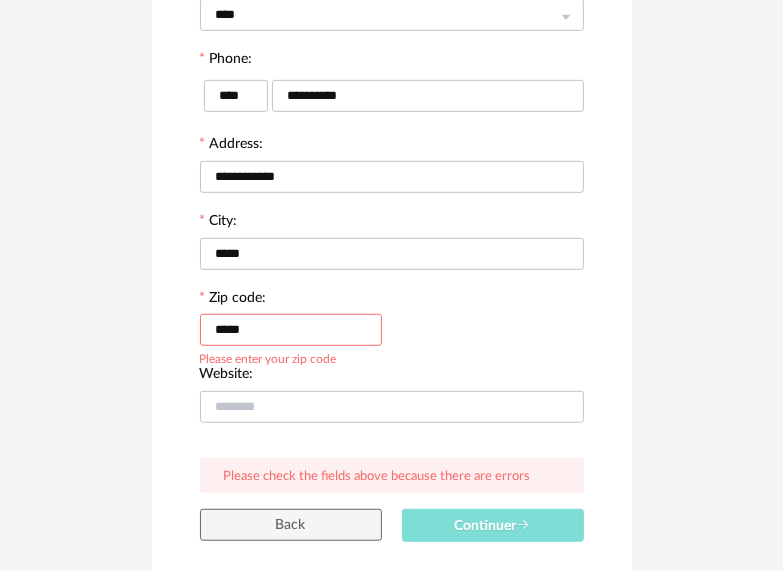 type on "*****" 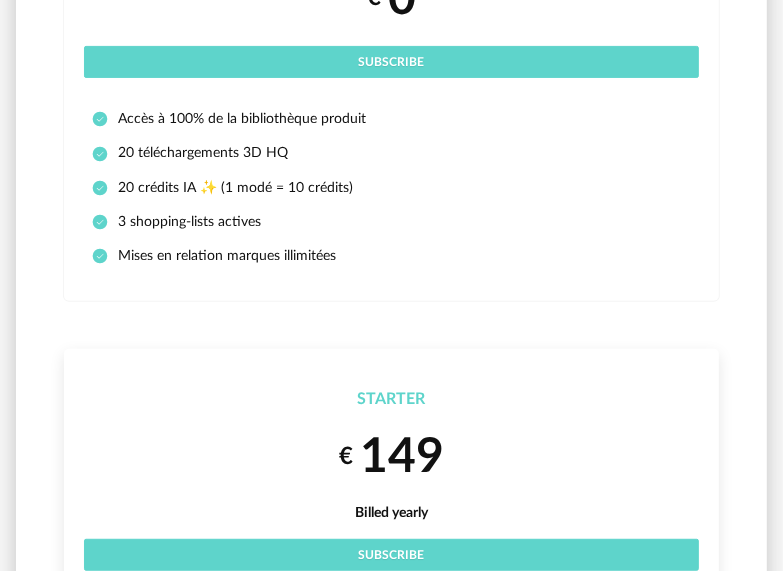 scroll, scrollTop: 300, scrollLeft: 0, axis: vertical 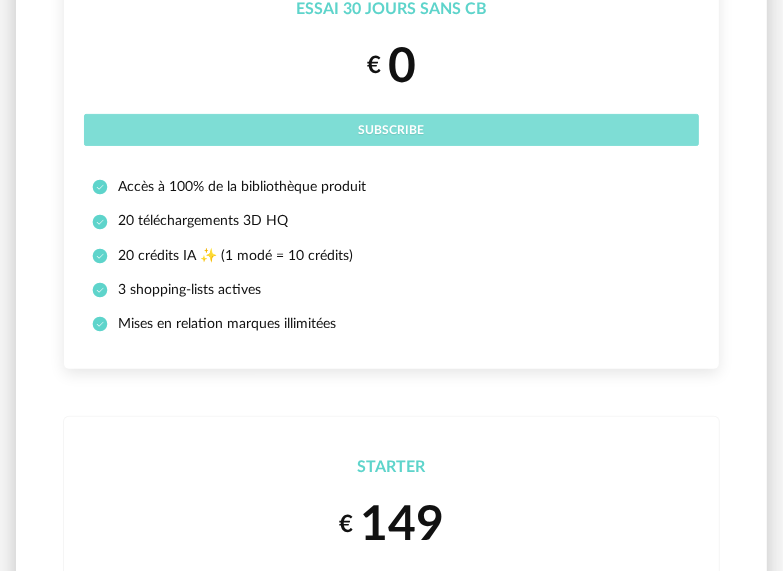 click on "Subscribe" at bounding box center (392, 130) 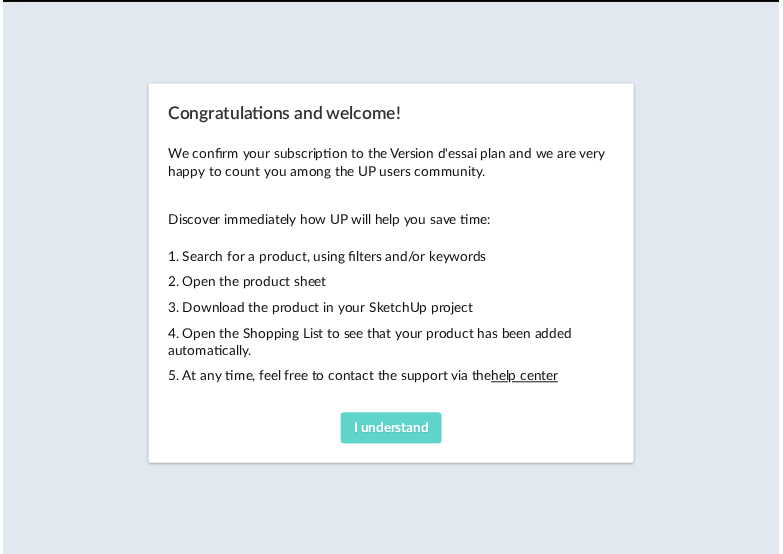 scroll, scrollTop: 0, scrollLeft: 0, axis: both 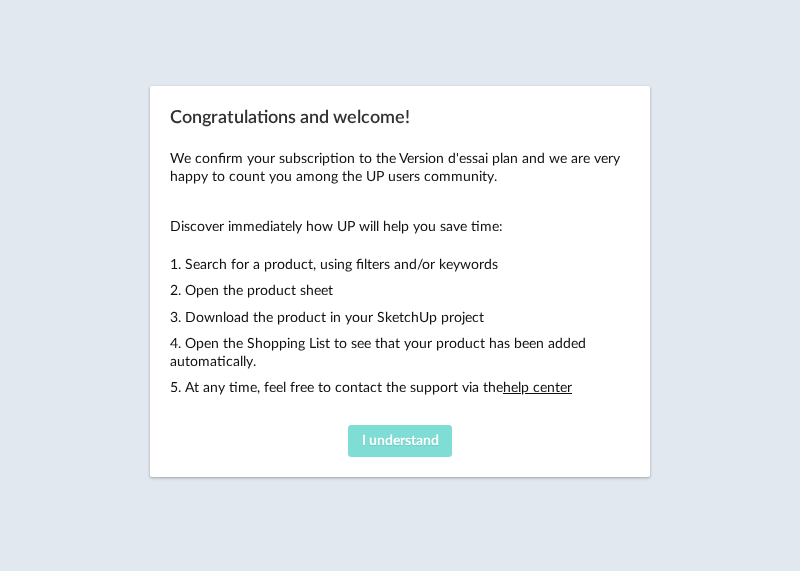 click on "I understand" at bounding box center [400, 441] 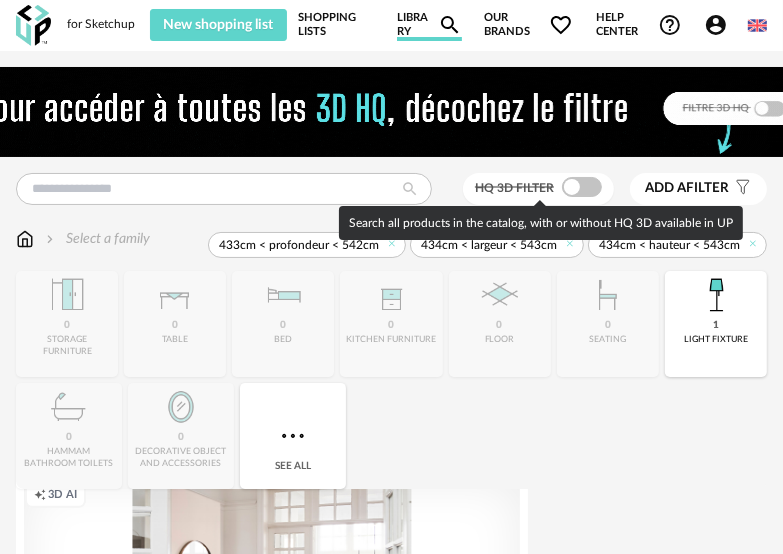 click at bounding box center [582, 187] 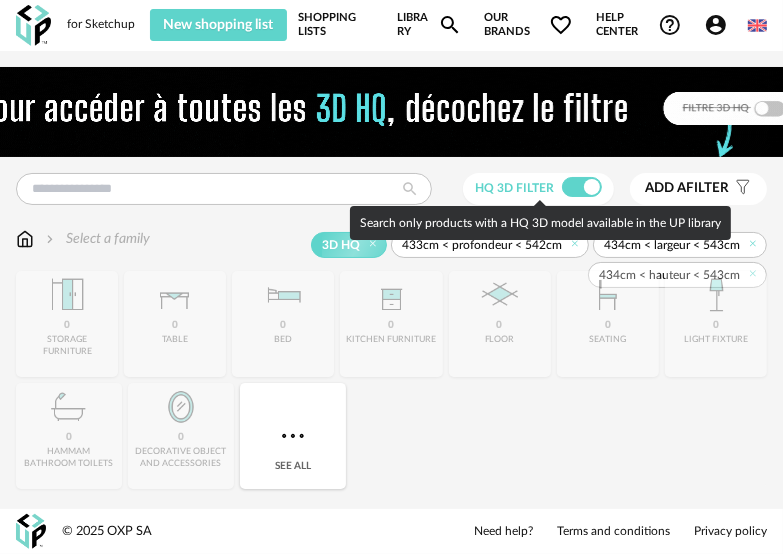 click at bounding box center [582, 187] 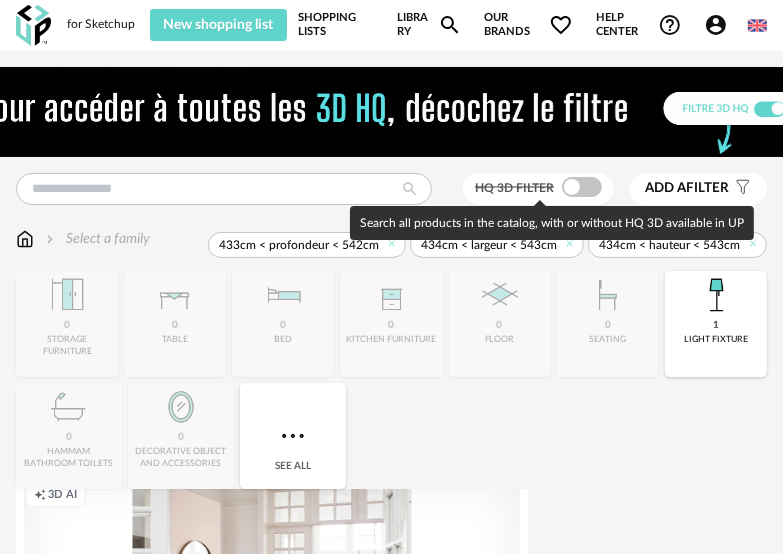click at bounding box center (582, 187) 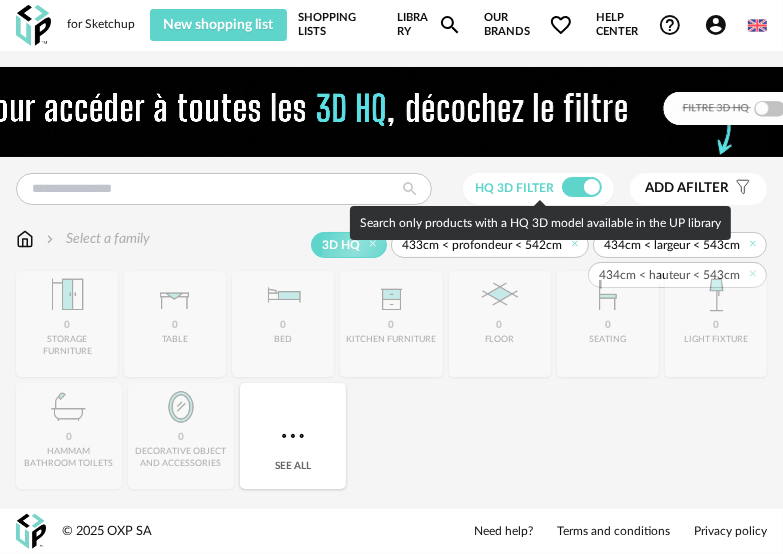 click at bounding box center (582, 187) 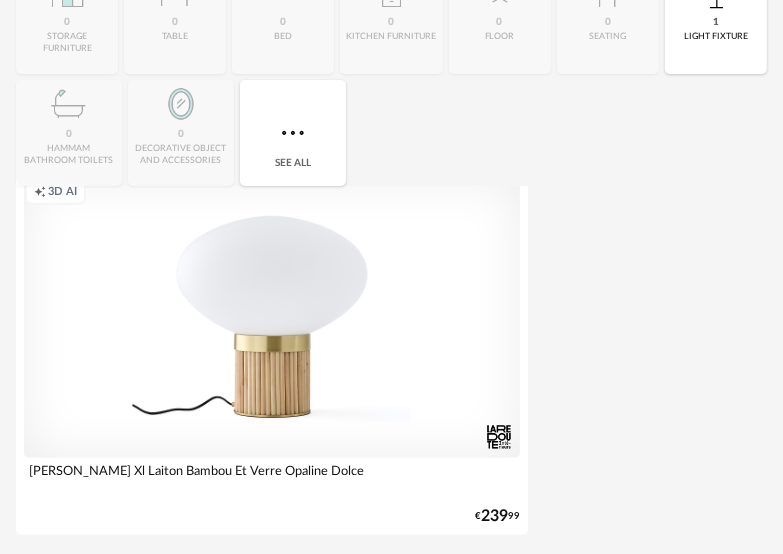 scroll, scrollTop: 364, scrollLeft: 0, axis: vertical 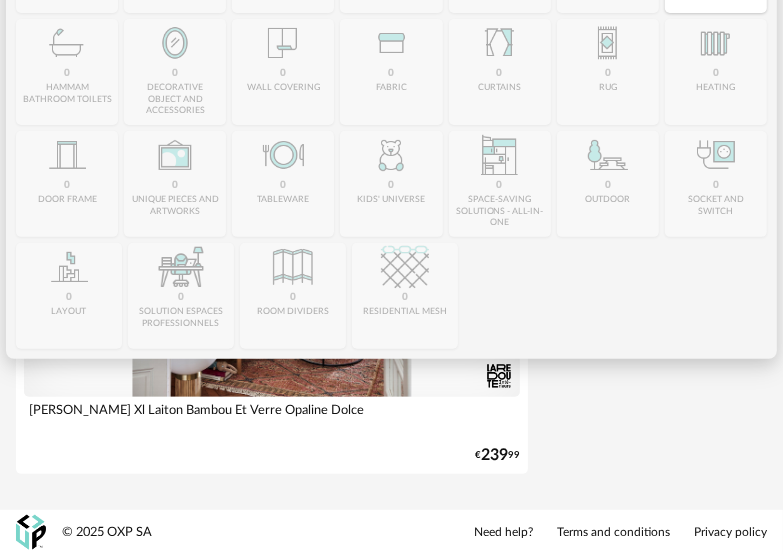 click on "Close icon
0
storage furniture
0
table
0
bed
0
kitchen furniture
0
floor
0
seating
1
light fixture
0
hammam bathroom toilets
0
decorative object and accessories
0
wall covering
0
fabric
0
curtains
0
rug
0
heating
0
door frame
0
unique pieces and artworks
0
tableware" at bounding box center (391, 128) 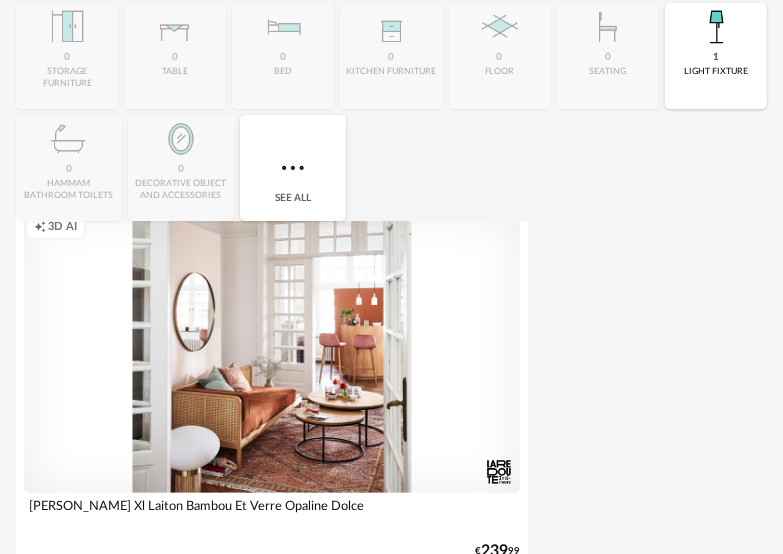 scroll, scrollTop: 0, scrollLeft: 0, axis: both 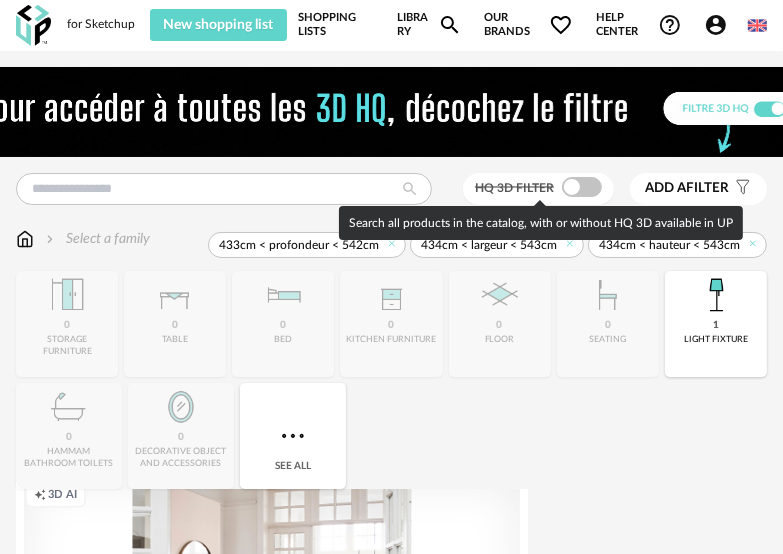 click at bounding box center (582, 187) 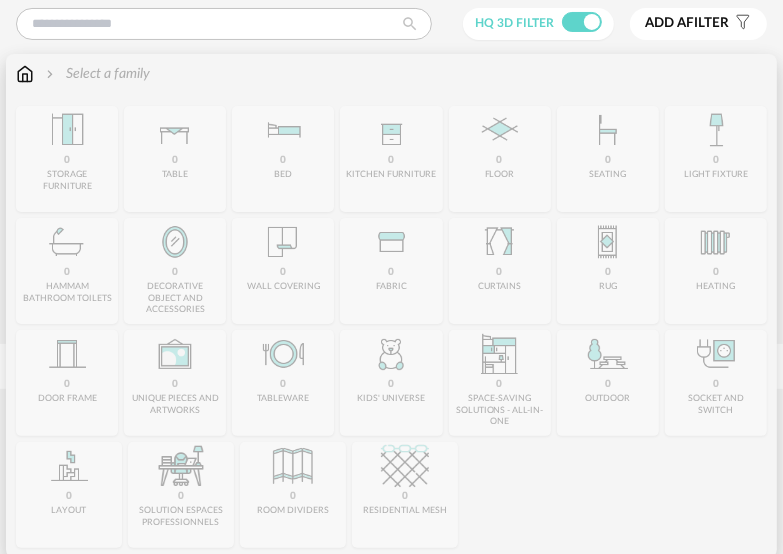 scroll, scrollTop: 169, scrollLeft: 0, axis: vertical 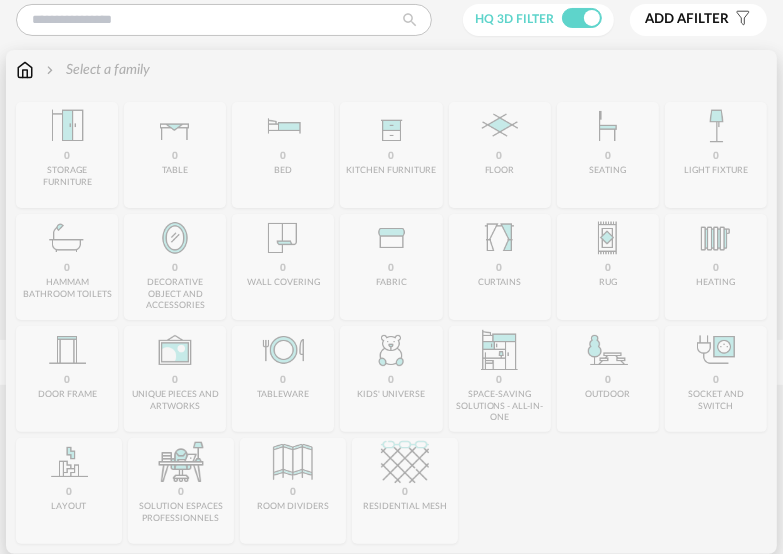 click on "Close icon
0
storage furniture
0
table
0
bed
0
kitchen furniture
0
floor
0
seating
0
light fixture
0
hammam bathroom toilets
0
decorative object and accessories
0
wall covering
0
fabric
0
curtains
0
rug
0
heating
0
door frame
0
unique pieces and artworks
0
tableware" at bounding box center (391, 323) 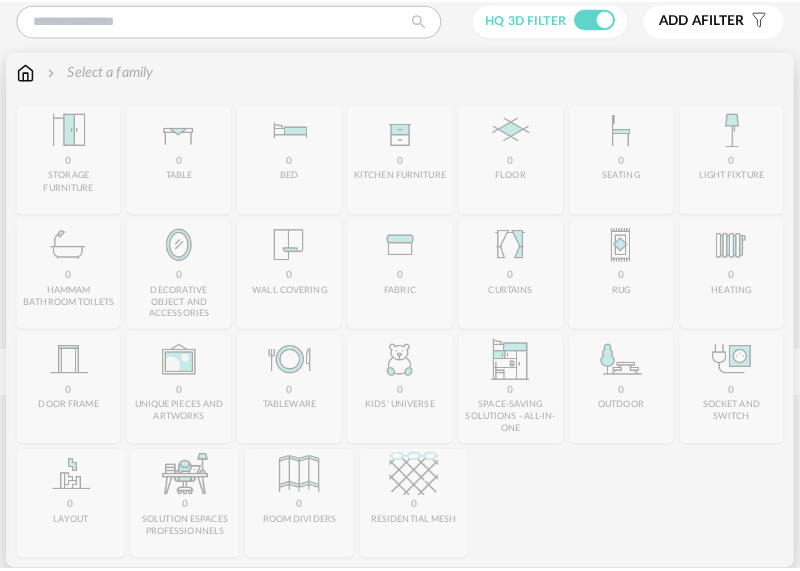 scroll, scrollTop: 0, scrollLeft: 0, axis: both 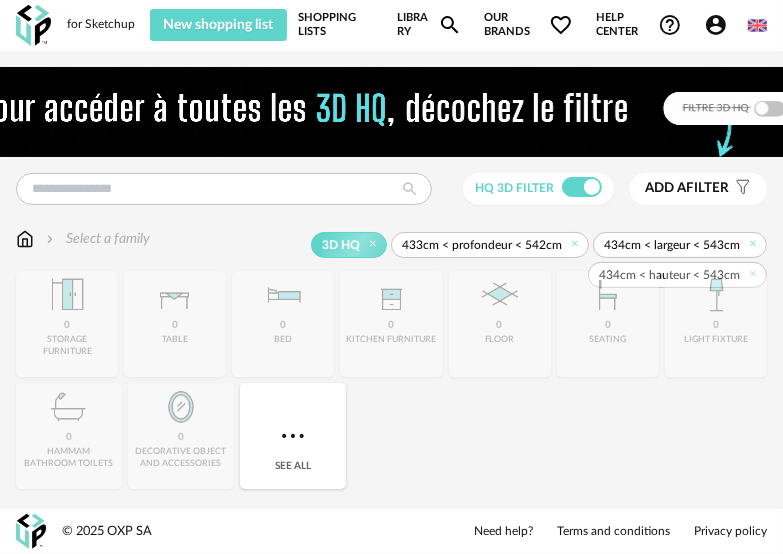 click on "HQ 3D filter" at bounding box center (538, 189) 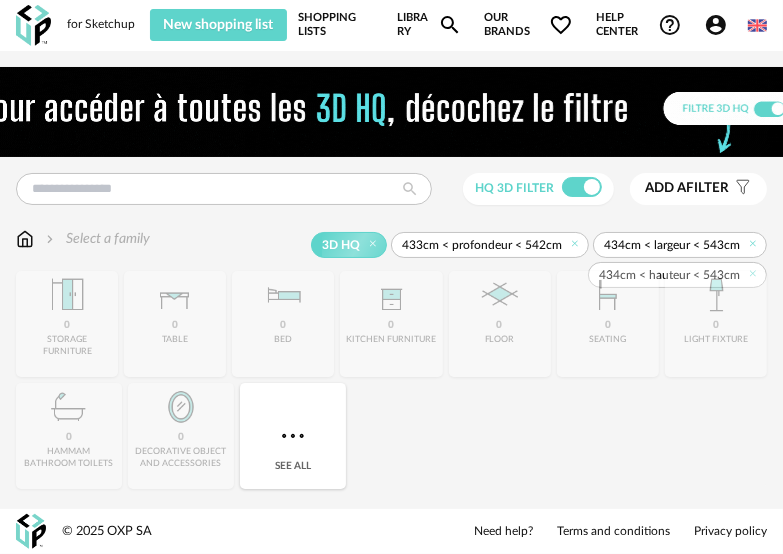 click on "Add a  filter s   Filter icon" at bounding box center [698, 189] 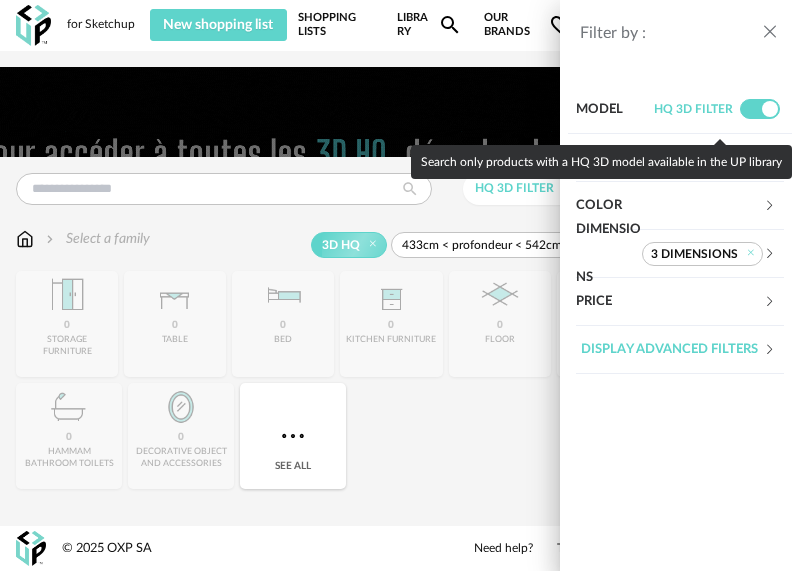 click at bounding box center [760, 109] 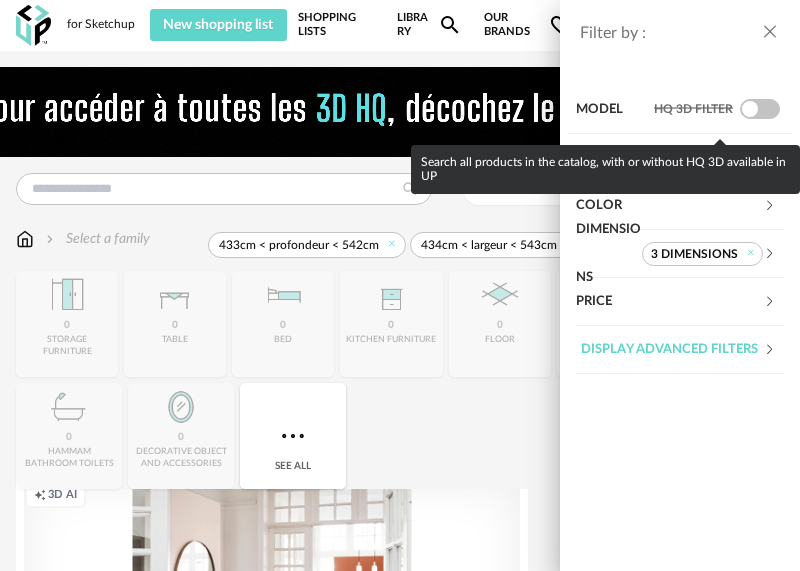click at bounding box center (760, 109) 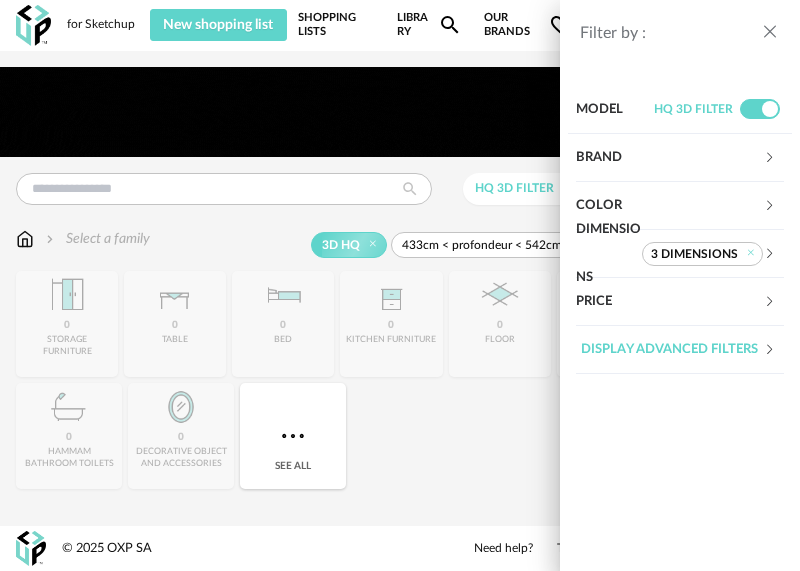 click at bounding box center (769, 157) 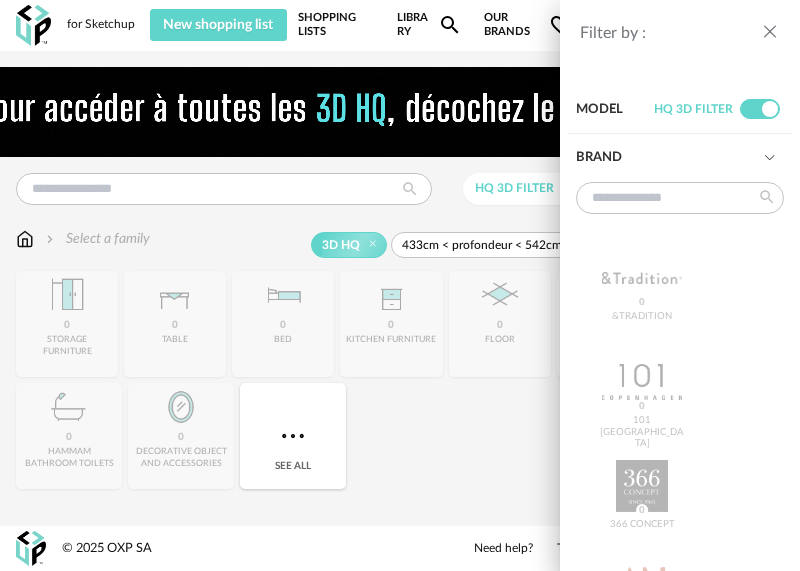 click on "Brand" at bounding box center [680, 158] 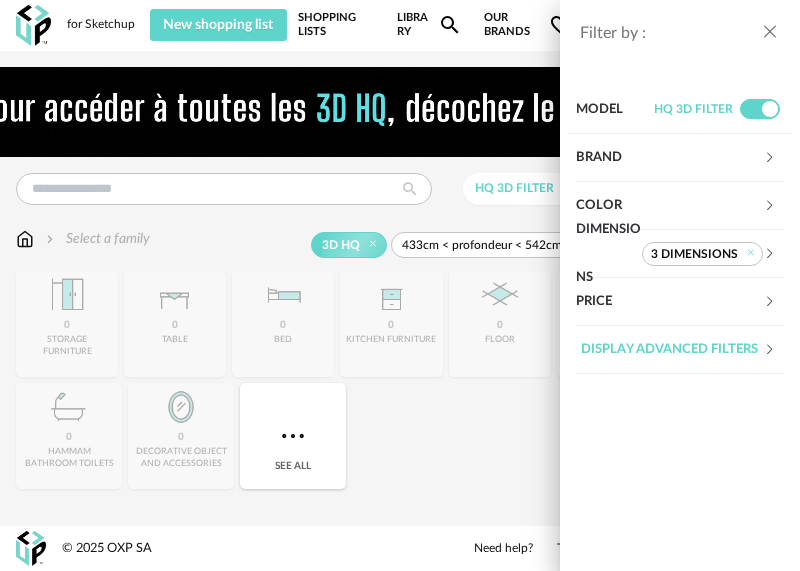 click on "Color" at bounding box center (680, 206) 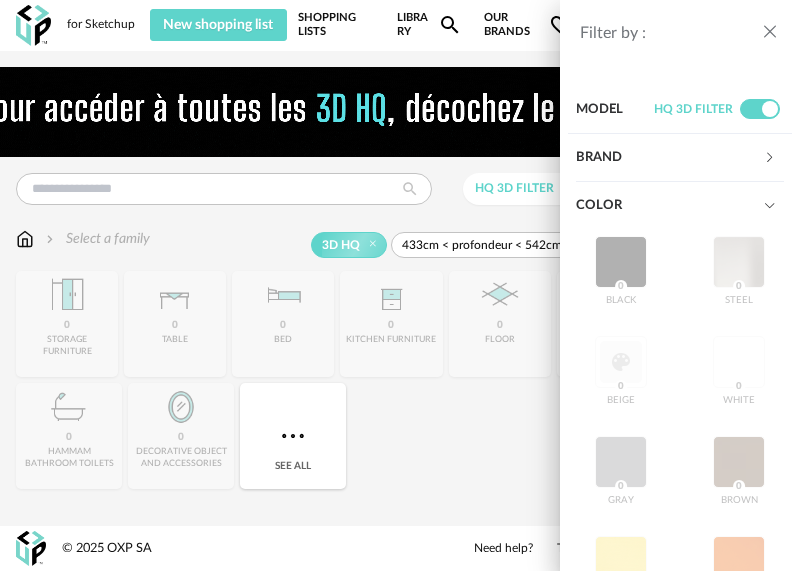 click on "black
0
steel
0
beige
0
white
0
gray
0
brown
0
yellow
0
orange
0
red
0
pink
0
purple
0
blue
0
green
0
transparent
0
silver
0
gold - brass
0
wood
0
multicolor
0" at bounding box center [680, 680] 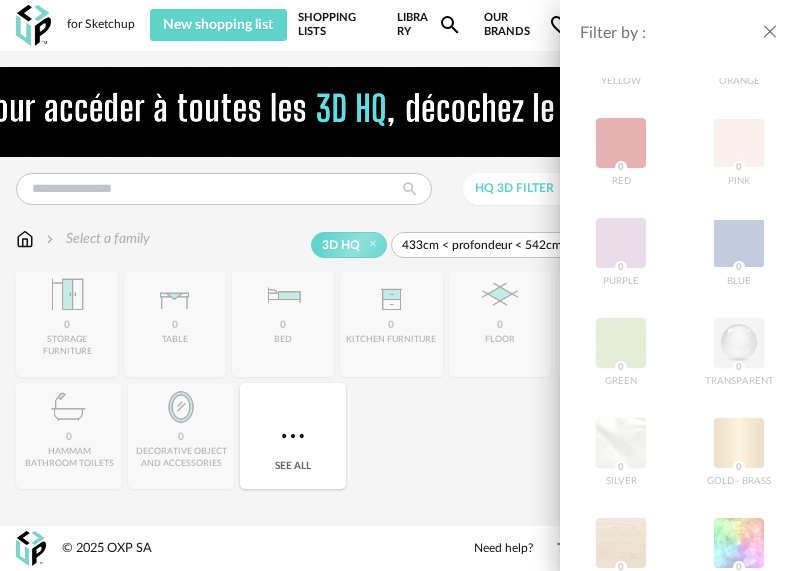 scroll, scrollTop: 252, scrollLeft: 0, axis: vertical 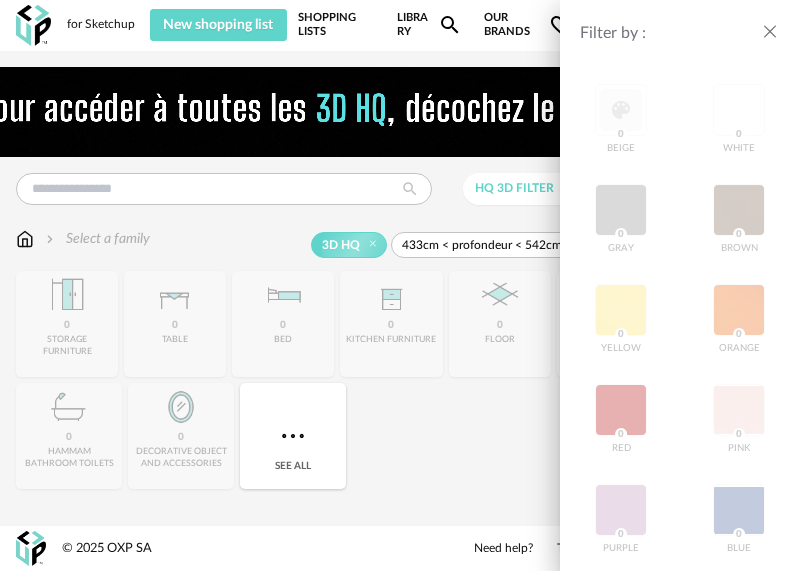 click at bounding box center [770, 32] 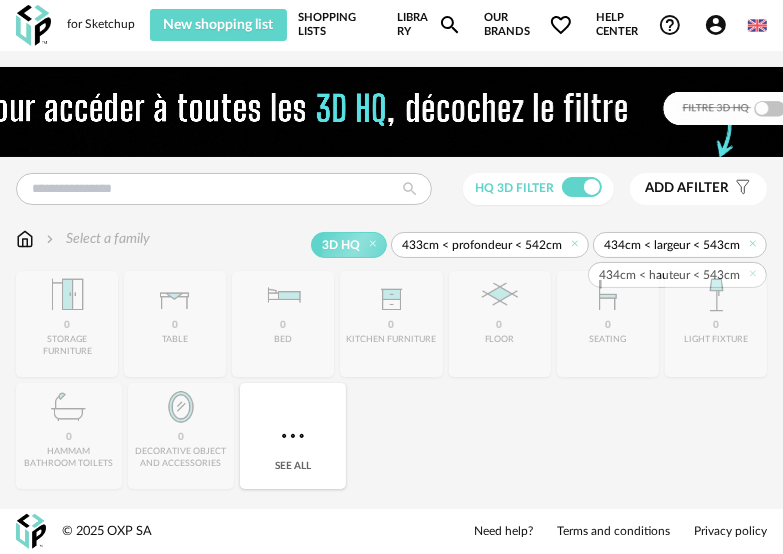 click on "Shopping Lists" at bounding box center (336, 25) 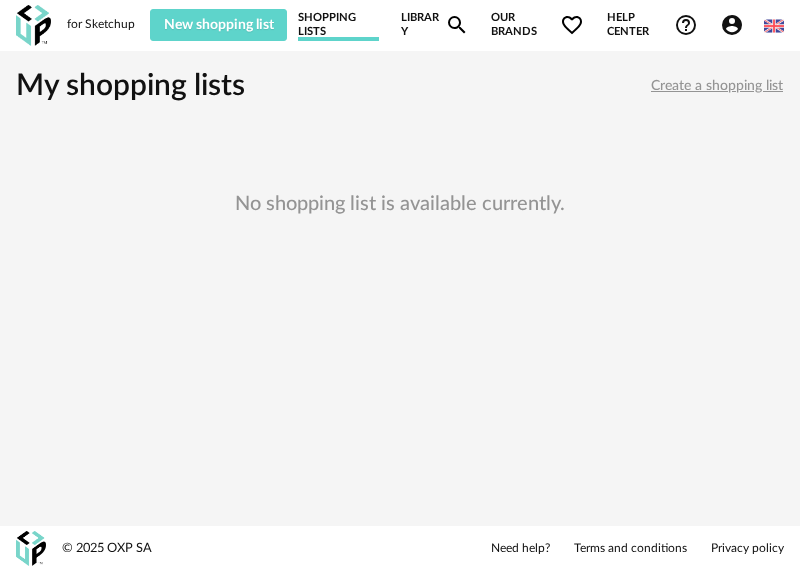 click on "Library Magnify icon" at bounding box center (435, 25) 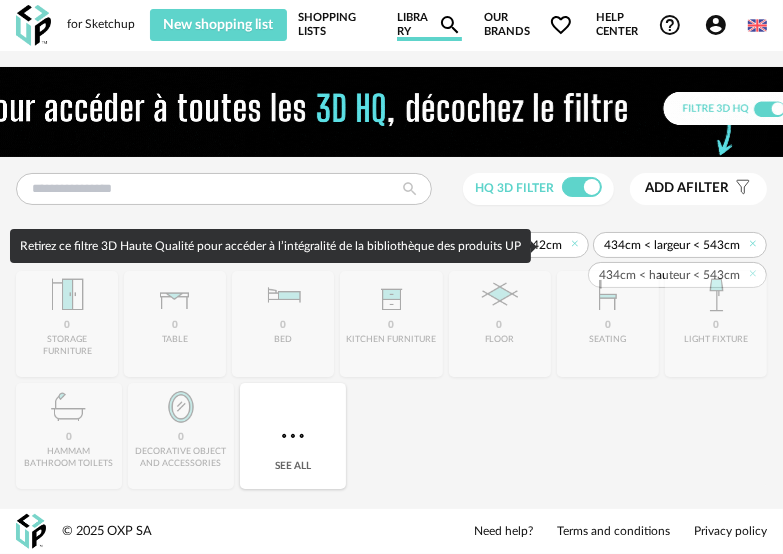 drag, startPoint x: 383, startPoint y: 241, endPoint x: 516, endPoint y: 215, distance: 135.51753 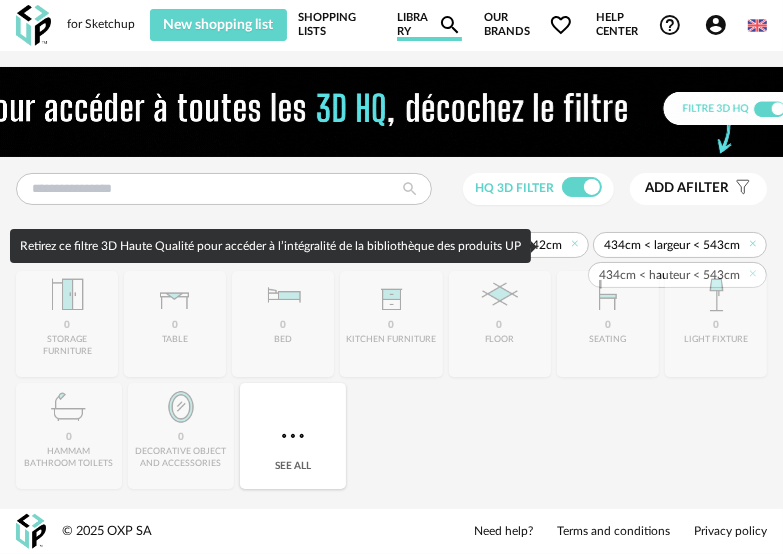 click on "Retirez ce filtre 3D Haute Qualité pour accéder à l’intégralité de la bibliothèque des produits UP" at bounding box center (270, 246) 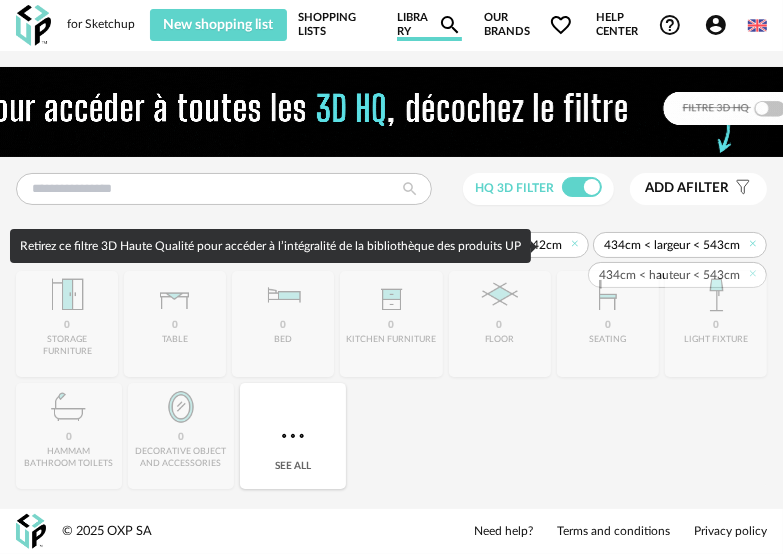 click on "Retirez ce filtre 3D Haute Qualité pour accéder à l’intégralité de la bibliothèque des produits UP" at bounding box center (270, 246) 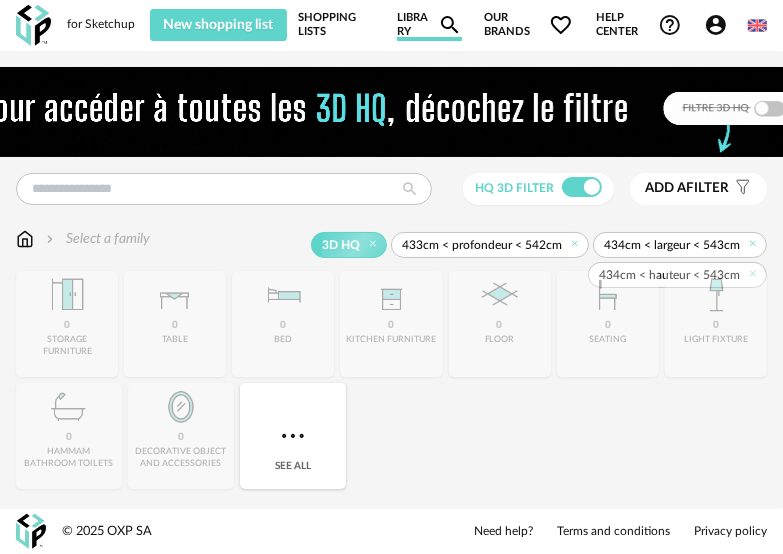 click on "Add a  filter s   Filter icon" at bounding box center (698, 189) 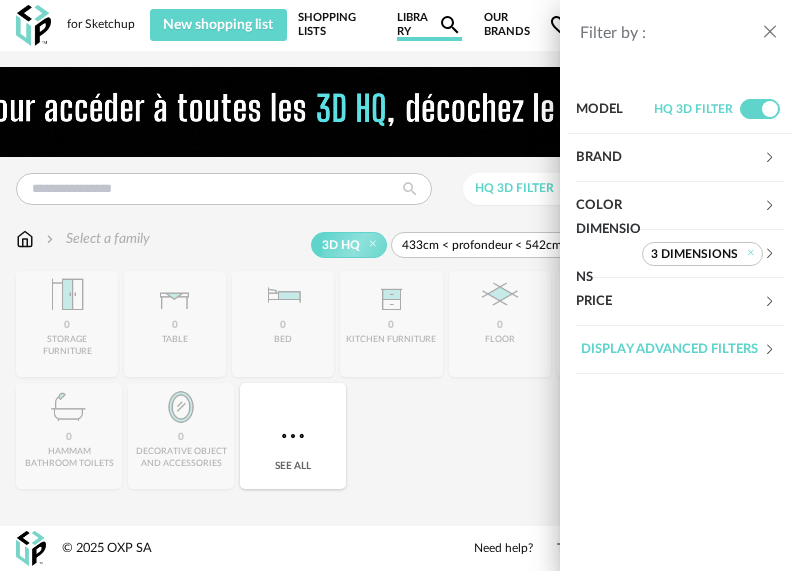 click on "Color" at bounding box center (669, 206) 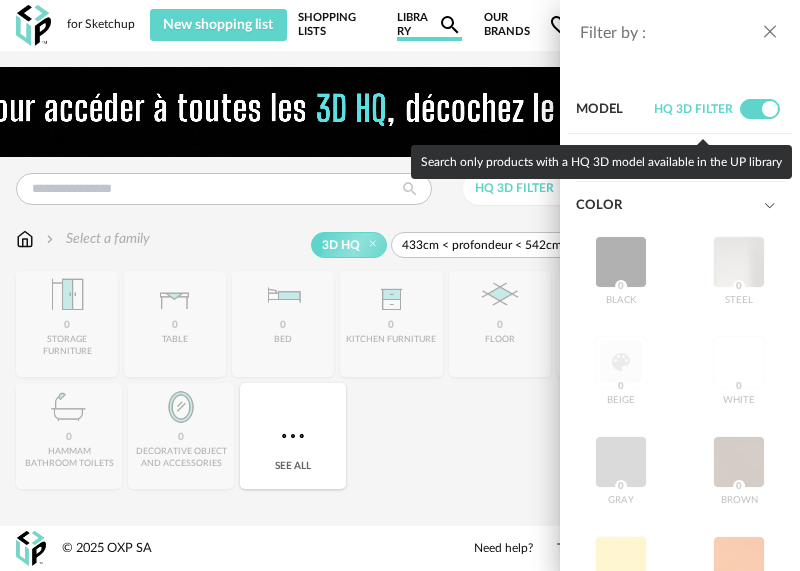 click on "HQ 3D filter" at bounding box center [719, 110] 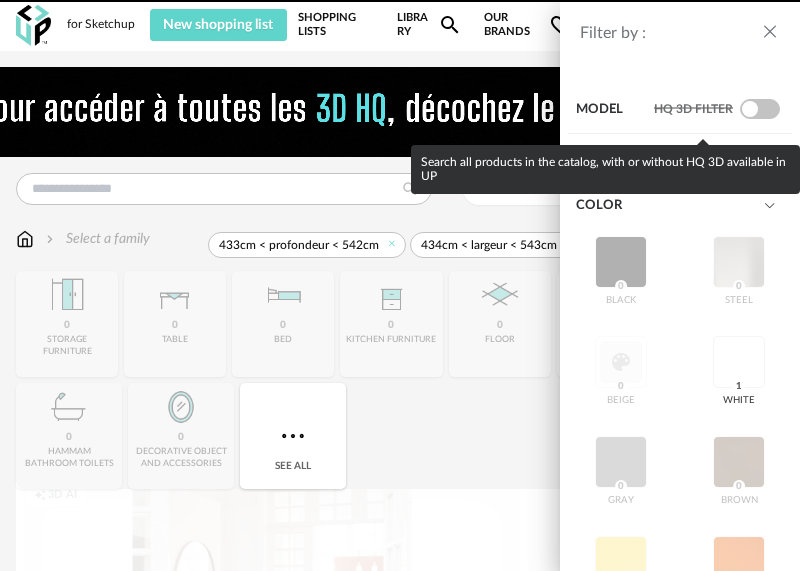 click at bounding box center (760, 109) 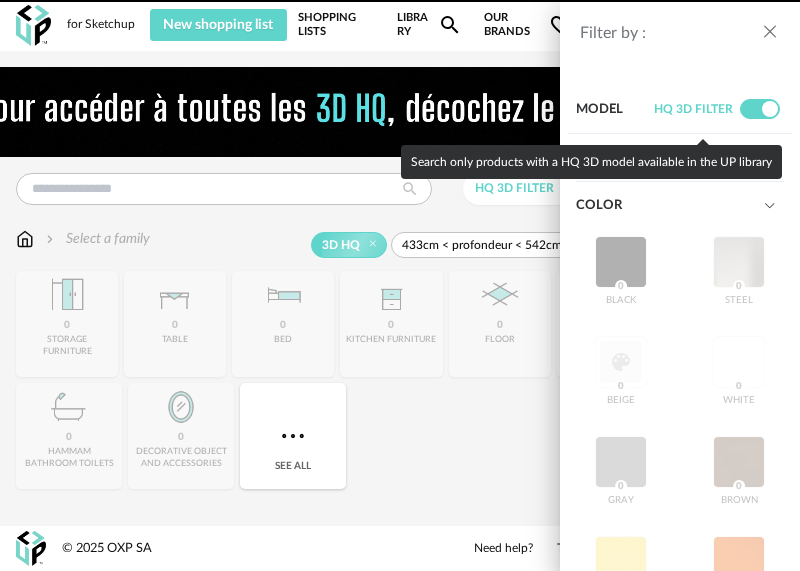 click at bounding box center [760, 109] 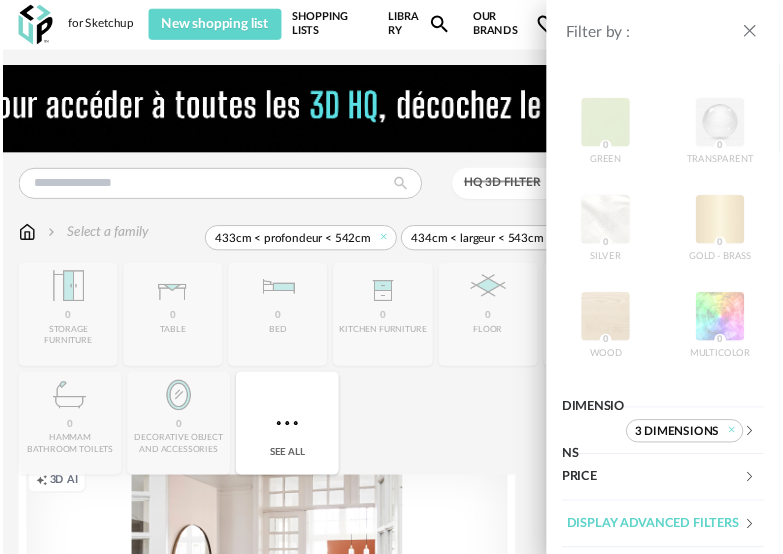 scroll, scrollTop: 752, scrollLeft: 0, axis: vertical 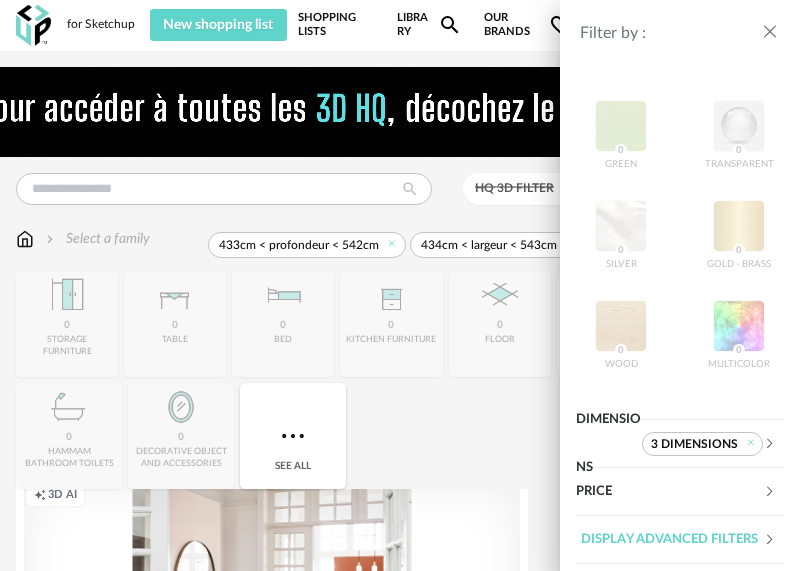 click on "Filter by :   Model
HQ 3D filter
Brand
&tradition
0
101 Copenhagen
0
366 Concept
0
AMPM
0
AYTM
0
Acte DECO
0
Airborne Design
0
Alinea
0     Arrow Right icon
Display all brands
All brands   Close icon
Color
black
0
steel
0
beige
0
white
1
gray
0
brown
0
yellow
0
orange
0
red
0
pink
0
purple
0
blue
0
green
0
transparent
0
silver
0
gold - brass
0
wood
0
multicolor
0
Dimensions
3 Dimensions
Height 434cm < hauteur < 652cm   *** 0% 10% 20% 30% 40% 50% 60% 70% 80% 90% 100%   ***   ** 0% 10% 20% 30% 40% 50%" at bounding box center (400, 285) 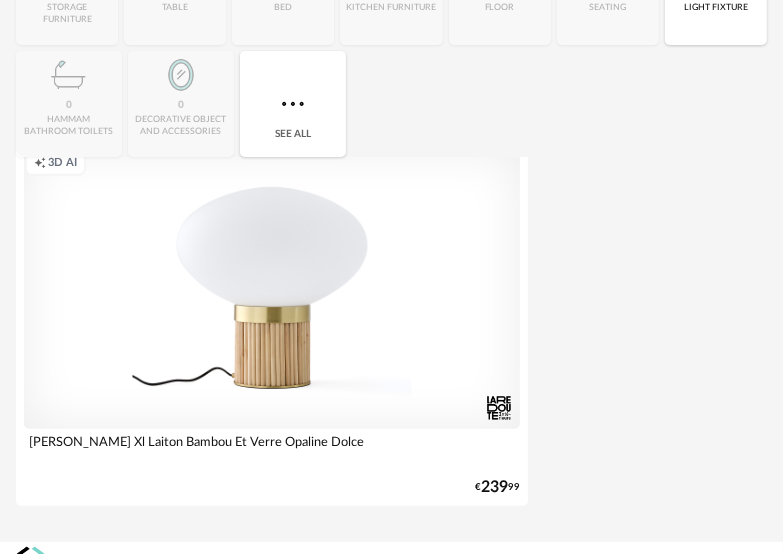 scroll, scrollTop: 364, scrollLeft: 0, axis: vertical 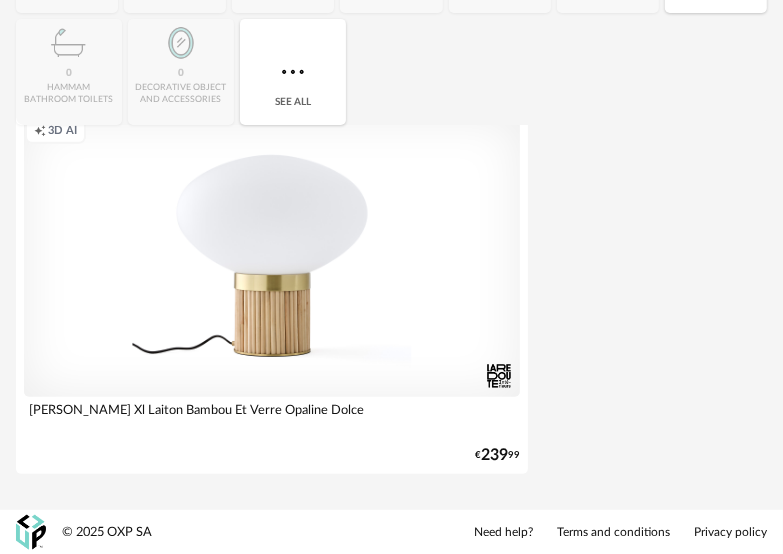 click on "Creation icon   3D AI" at bounding box center (272, 257) 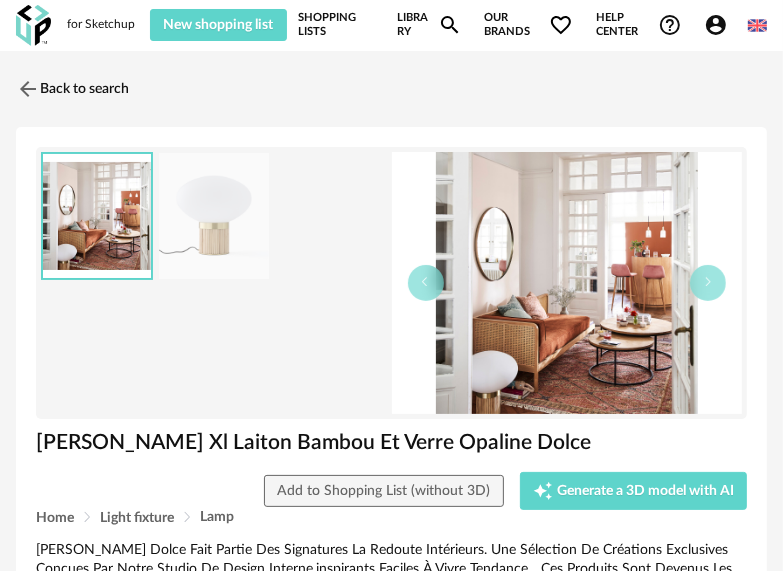 scroll, scrollTop: 0, scrollLeft: 0, axis: both 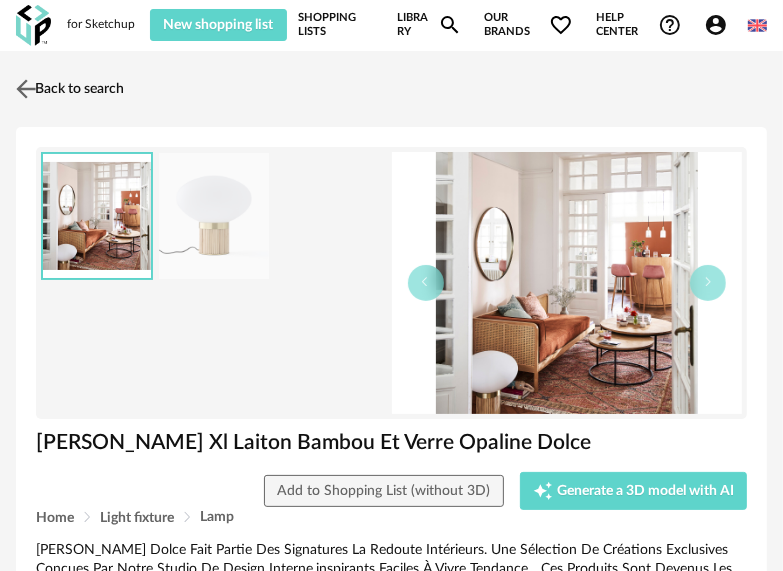 click at bounding box center (26, 88) 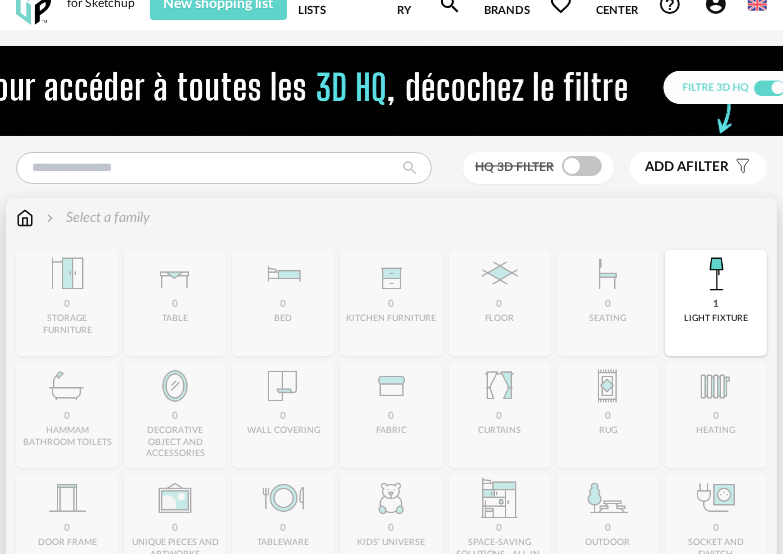 scroll, scrollTop: 0, scrollLeft: 0, axis: both 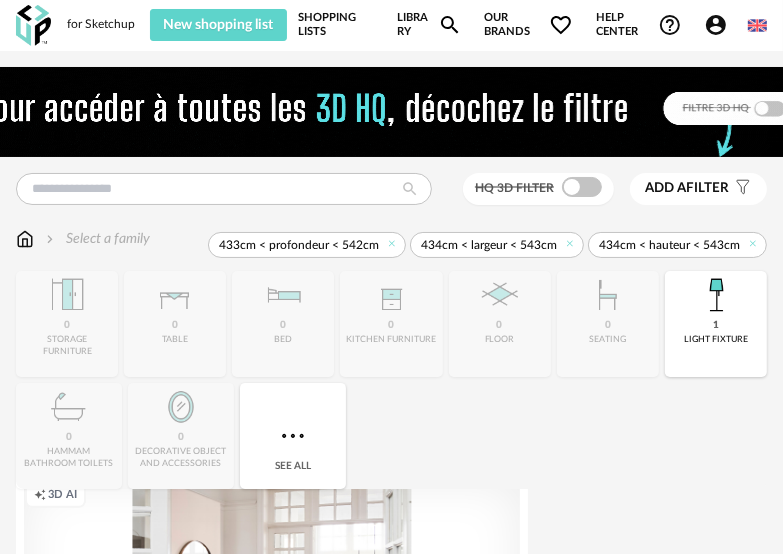 click on "New shopping list
Update my Shopping List
Refresh icon         Shopping Lists   Library Magnify icon   Our brands Heart Outline icon   All brands   Close icon
Help center Help Circle Outline icon   Video tutorials   Read FAQ   Contact support   Account Circle icon   Account   Connected as   raman salih   Edit my profile   My personal library   My AI 3D Creation icon   Platform updates       Logout
Français" at bounding box center [458, 25] 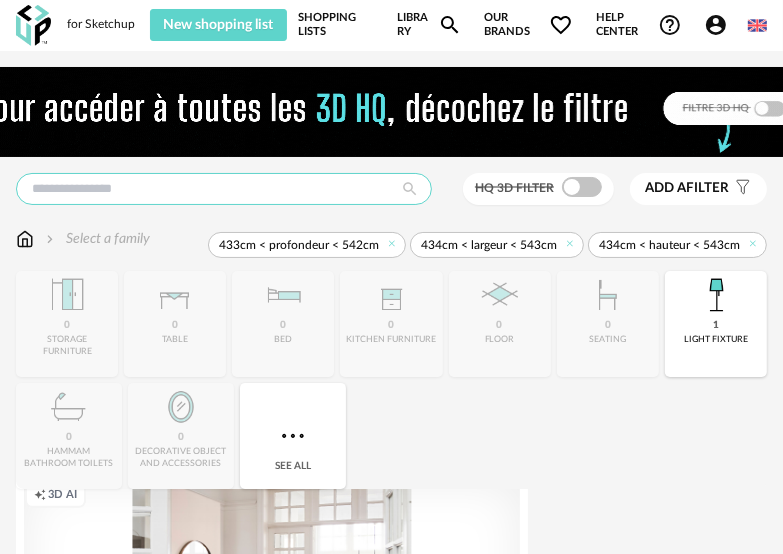 click at bounding box center (224, 189) 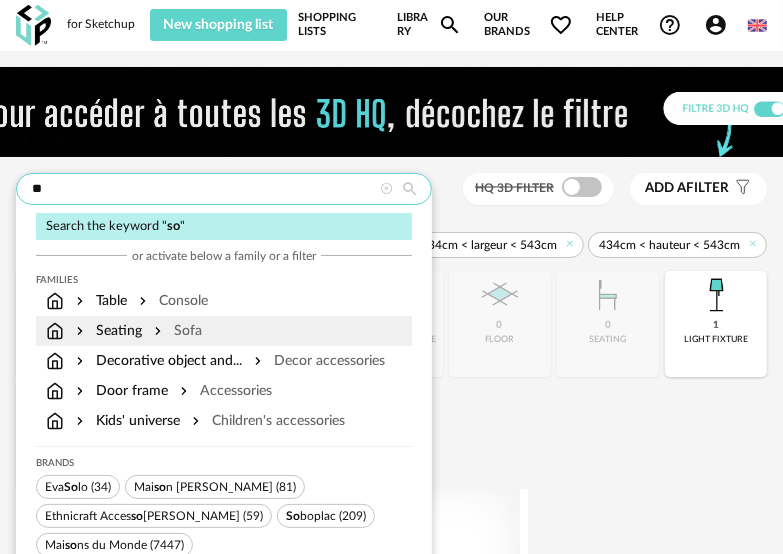 type on "**" 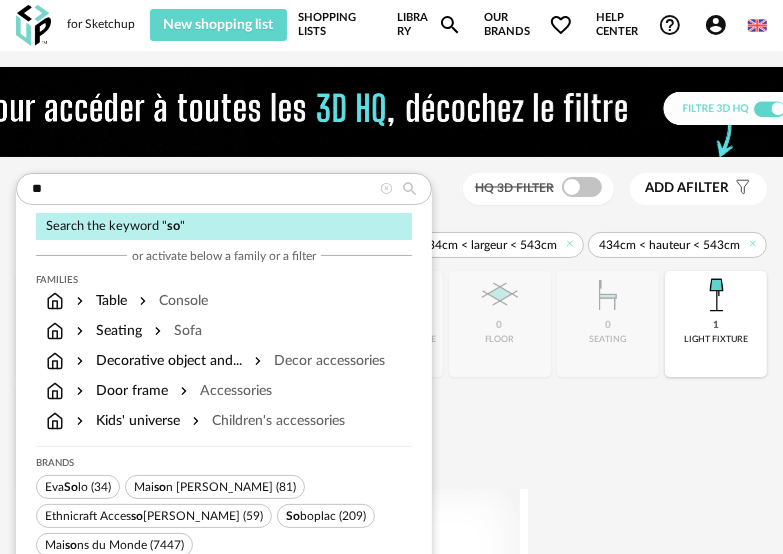 click on "Sofa" at bounding box center (176, 331) 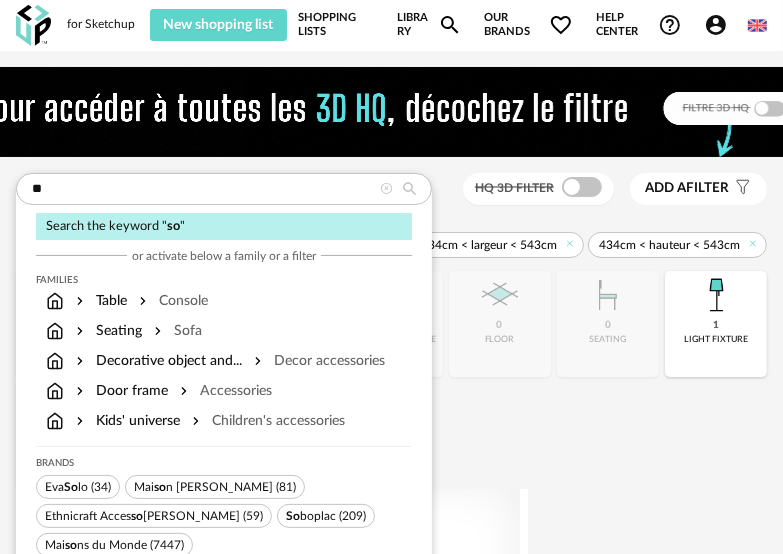 type 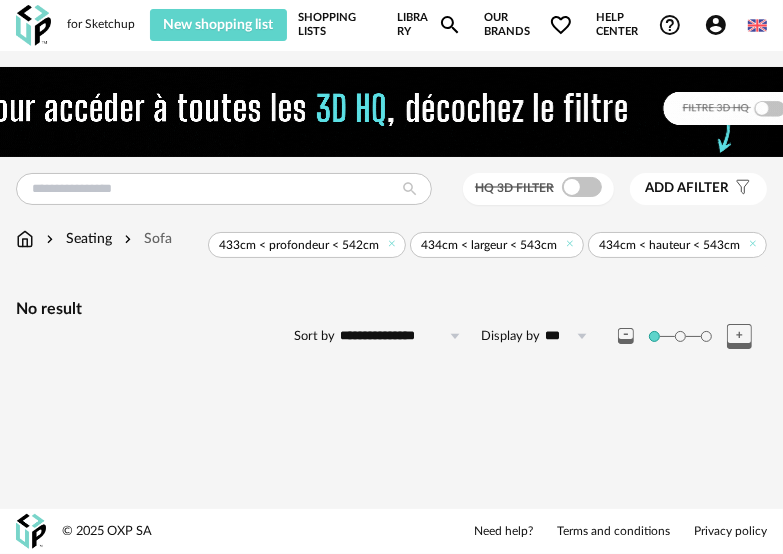 scroll, scrollTop: 16, scrollLeft: 0, axis: vertical 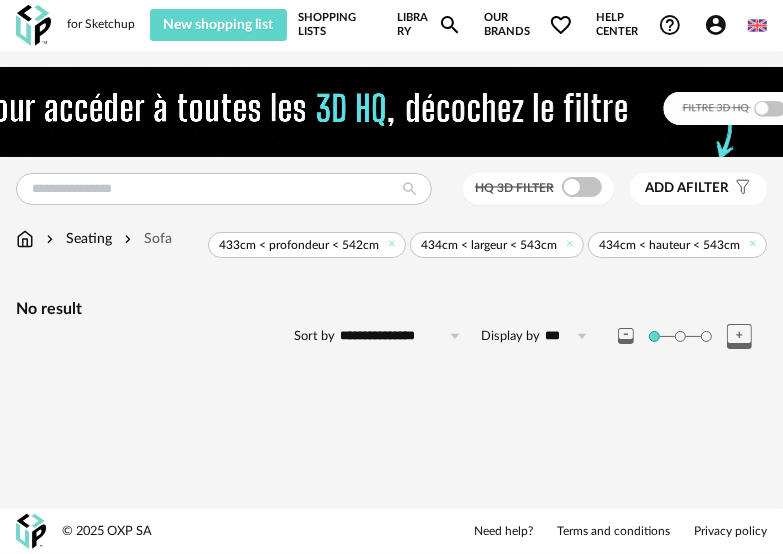 click at bounding box center [582, 336] 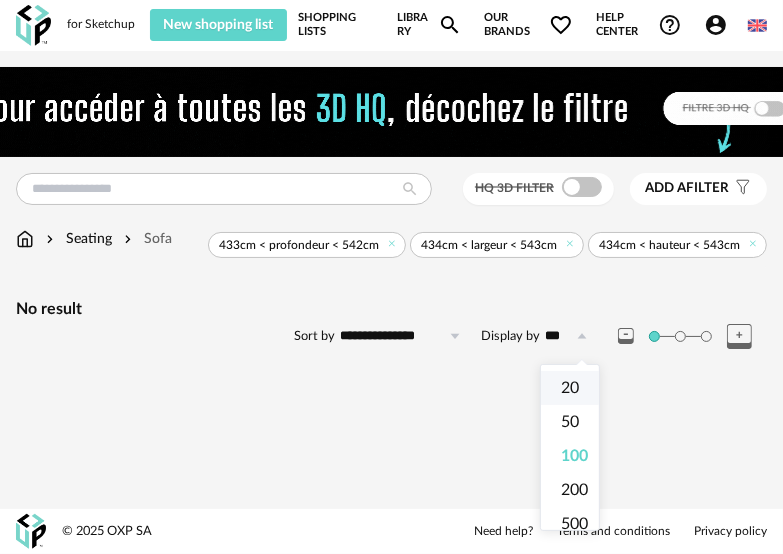 click on "20" at bounding box center (578, 388) 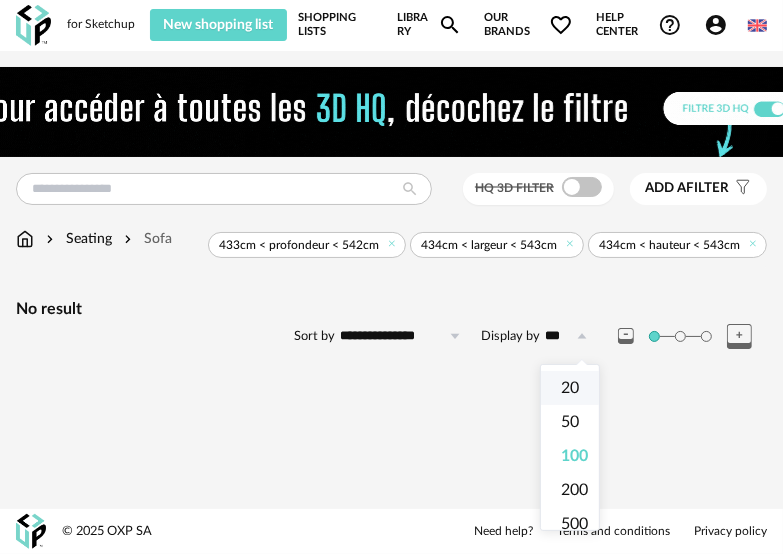 type on "**" 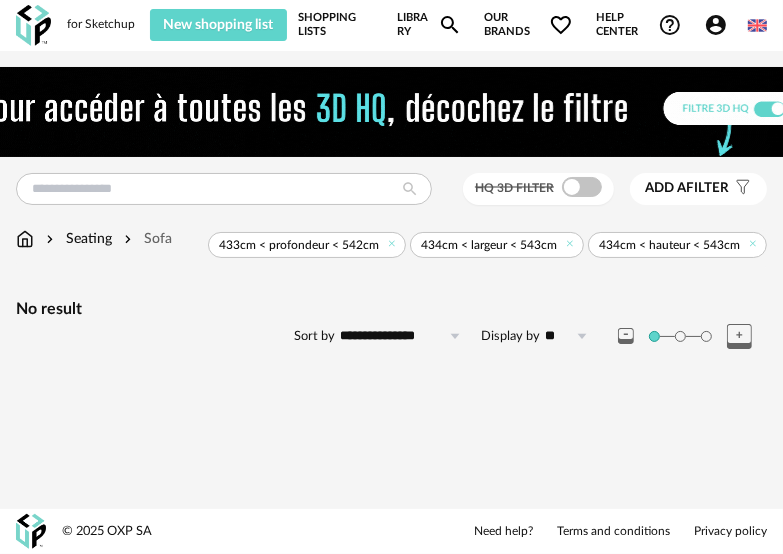 click on "**********" at bounding box center [391, 234] 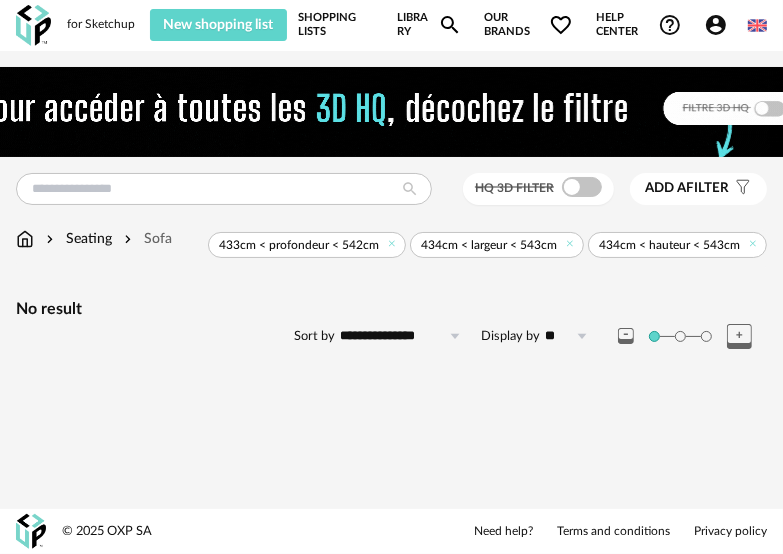 click at bounding box center (680, 336) 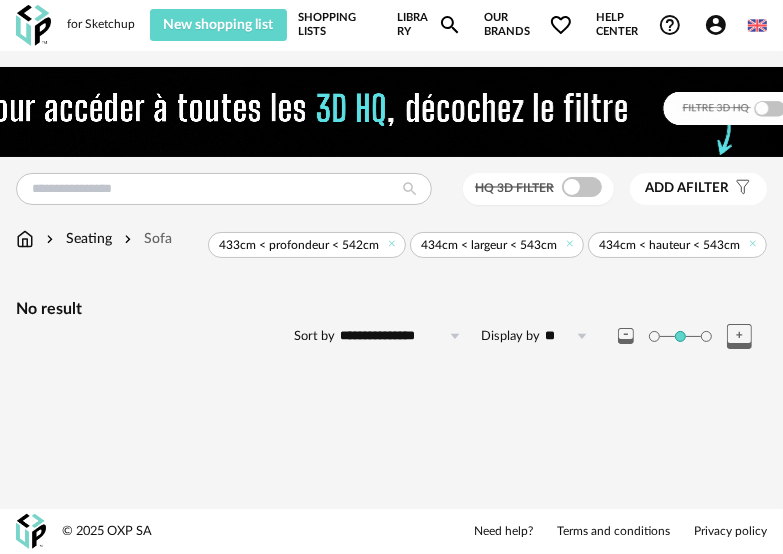 click at bounding box center [692, 336] 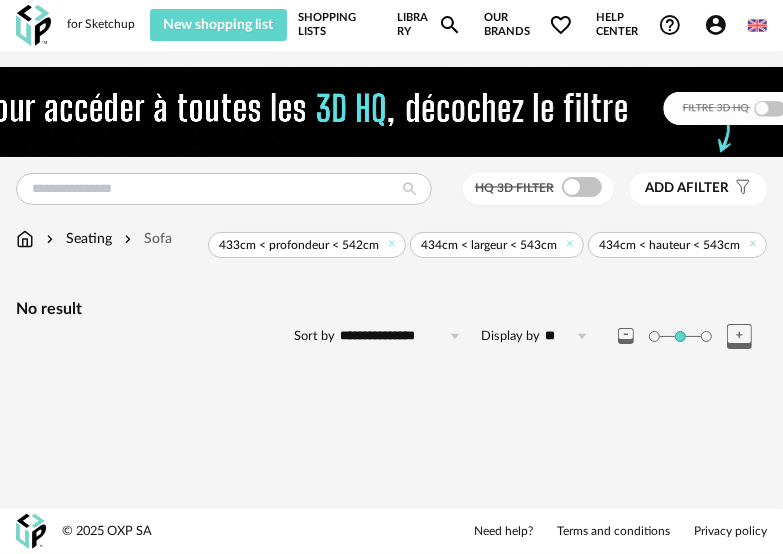 click at bounding box center (692, 336) 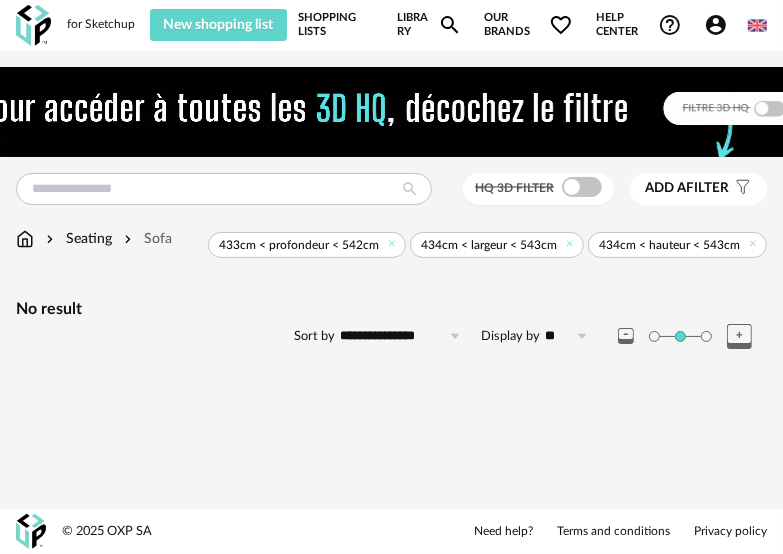 click at bounding box center (692, 336) 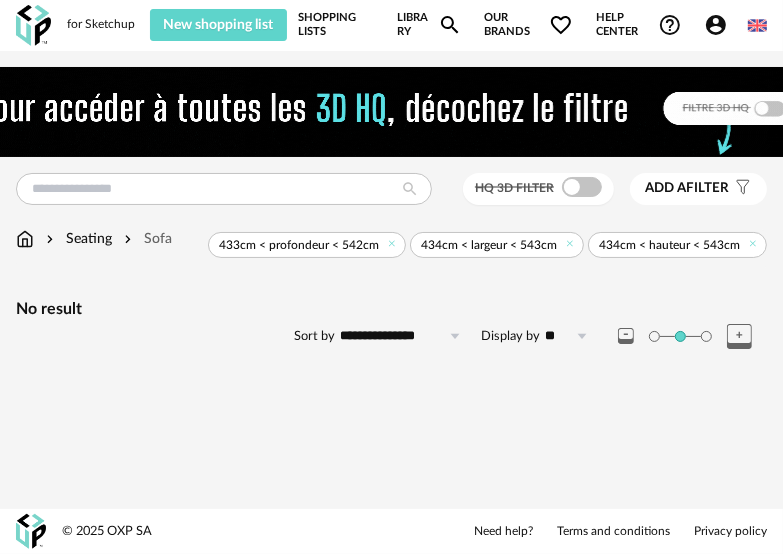 click at bounding box center [692, 336] 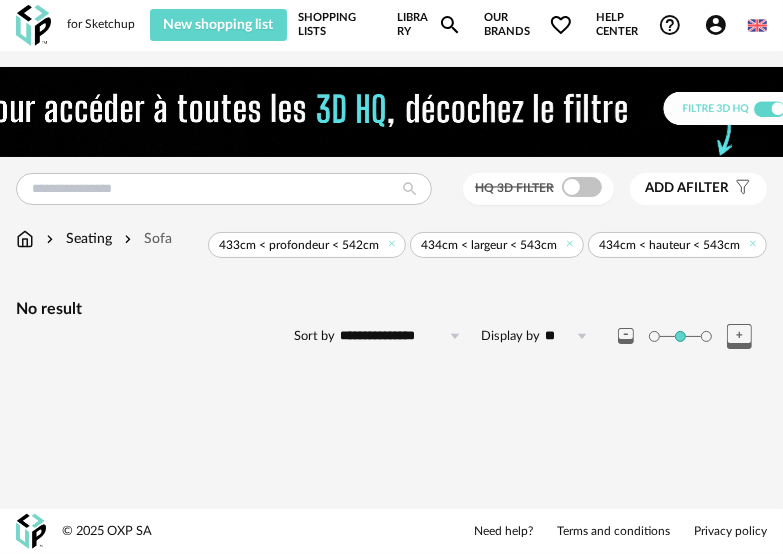 click on "**********" at bounding box center [404, 336] 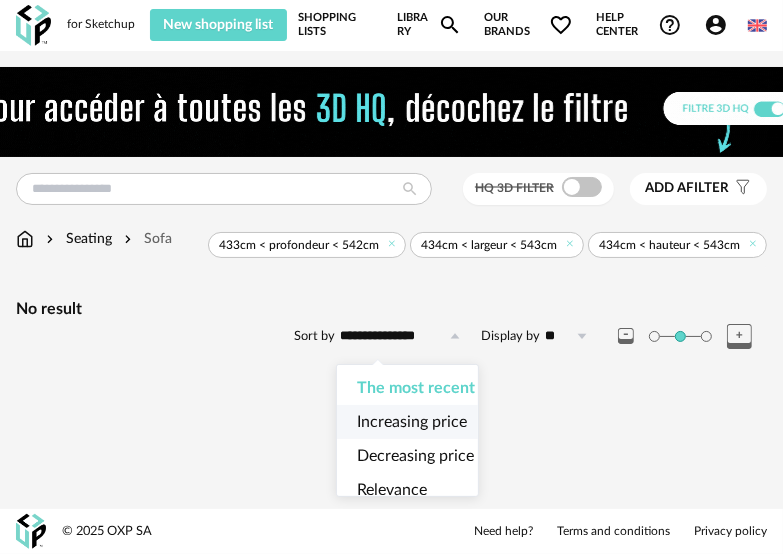 click on "Increasing price" at bounding box center [416, 422] 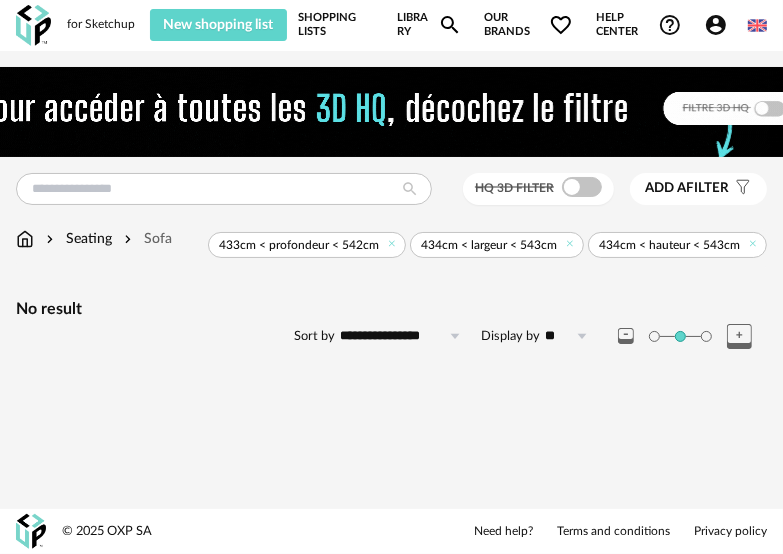 click on "**********" at bounding box center (404, 336) 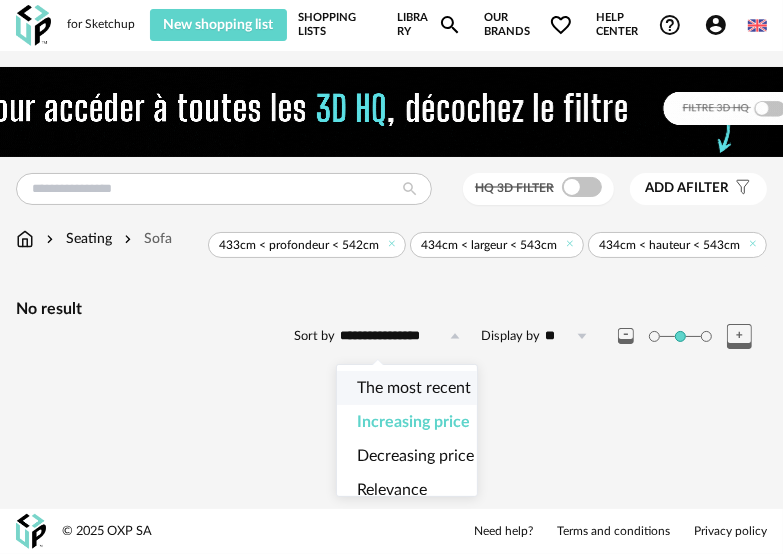 click on "The most recent" at bounding box center (414, 388) 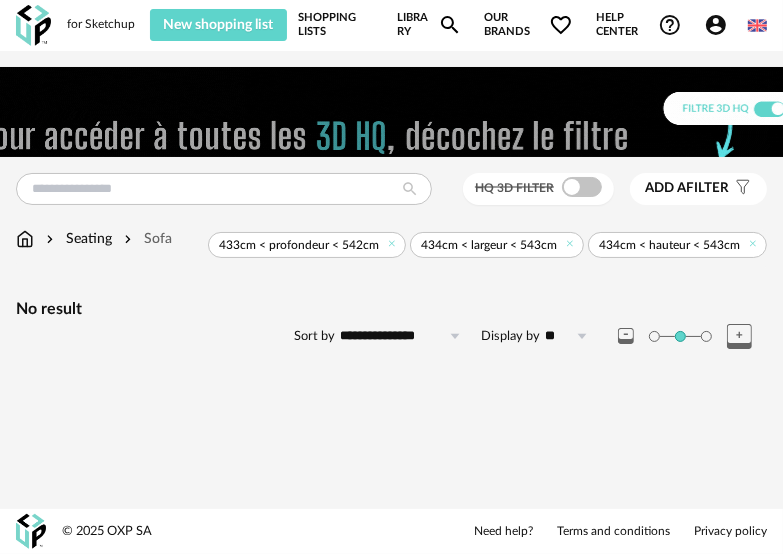 scroll, scrollTop: 0, scrollLeft: 0, axis: both 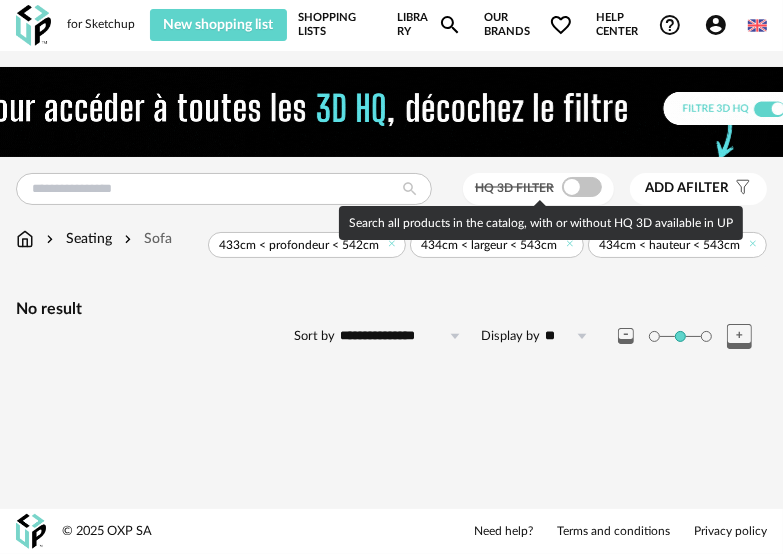 click at bounding box center (582, 187) 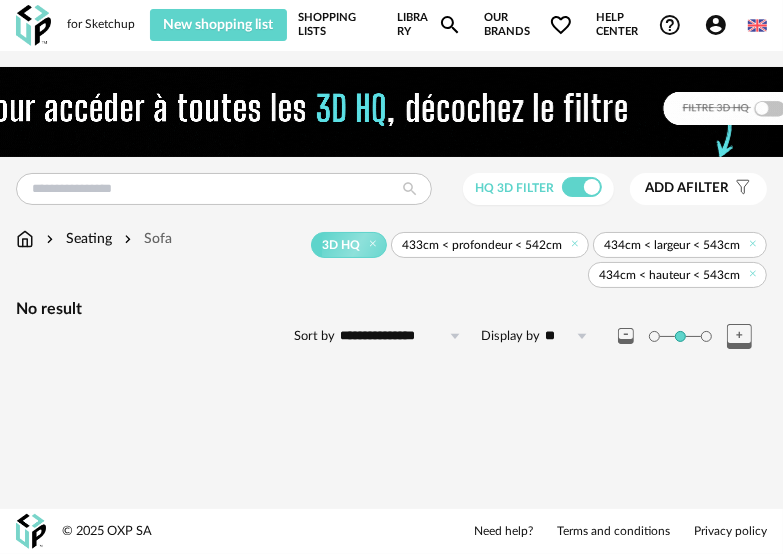 scroll, scrollTop: 16, scrollLeft: 0, axis: vertical 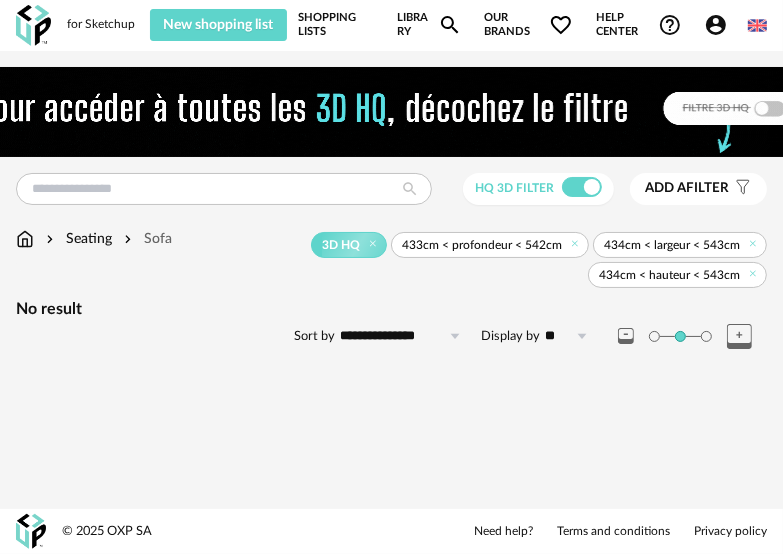 click on "**********" at bounding box center (391, 234) 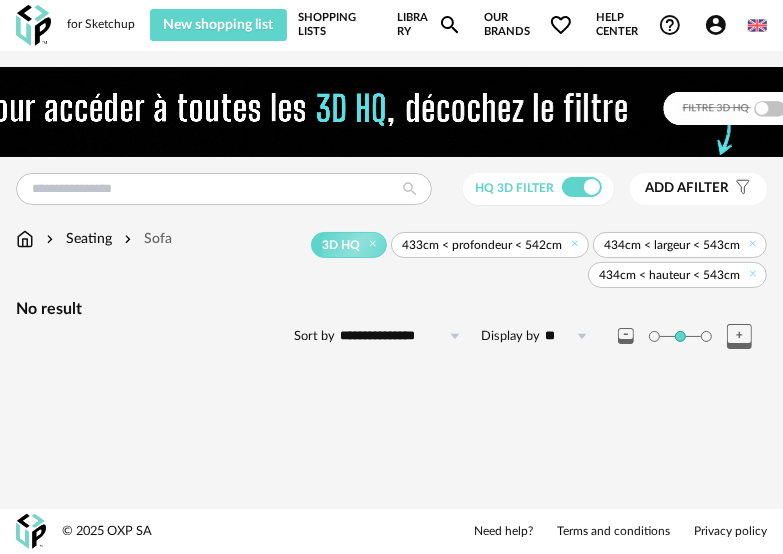 click on "433cm < profondeur < 542cm" at bounding box center (482, 245) 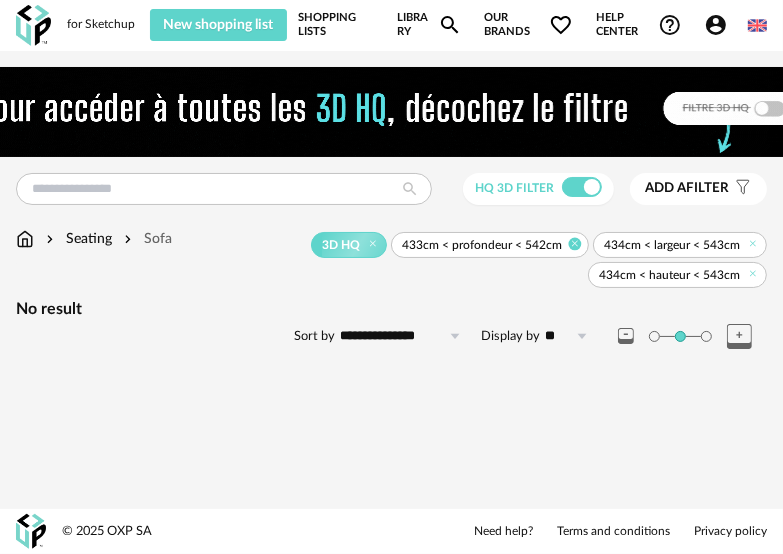click at bounding box center (575, 244) 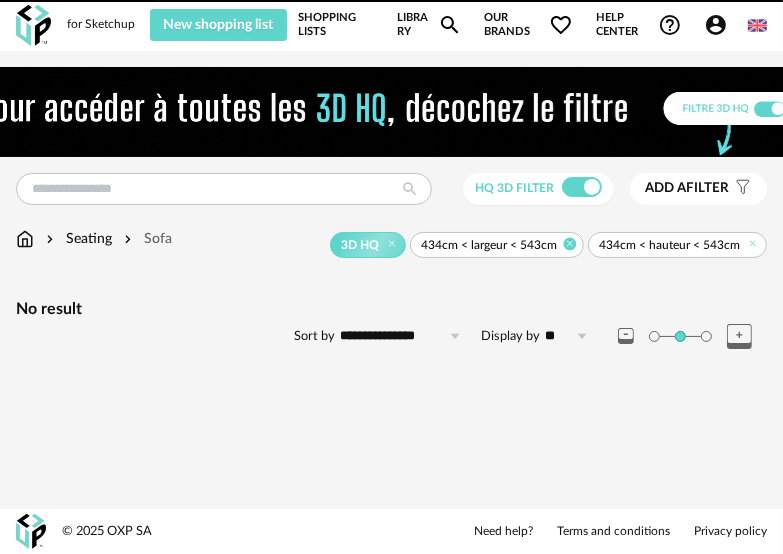 click at bounding box center (570, 244) 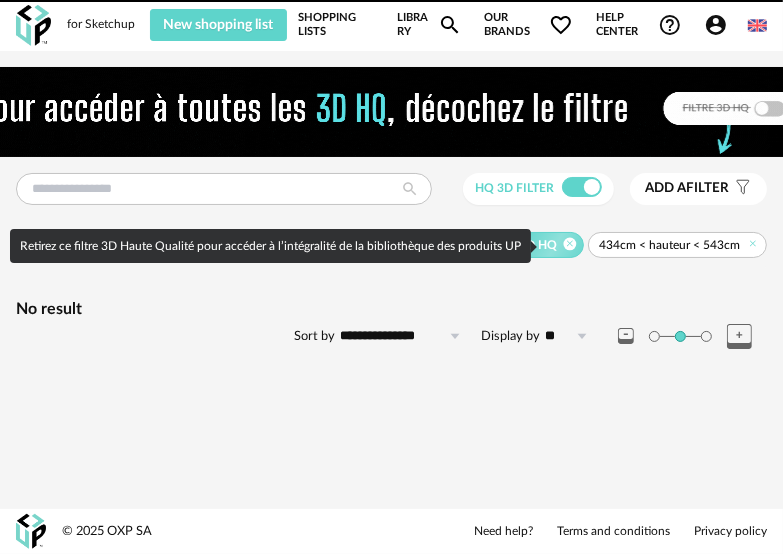 click at bounding box center (570, 244) 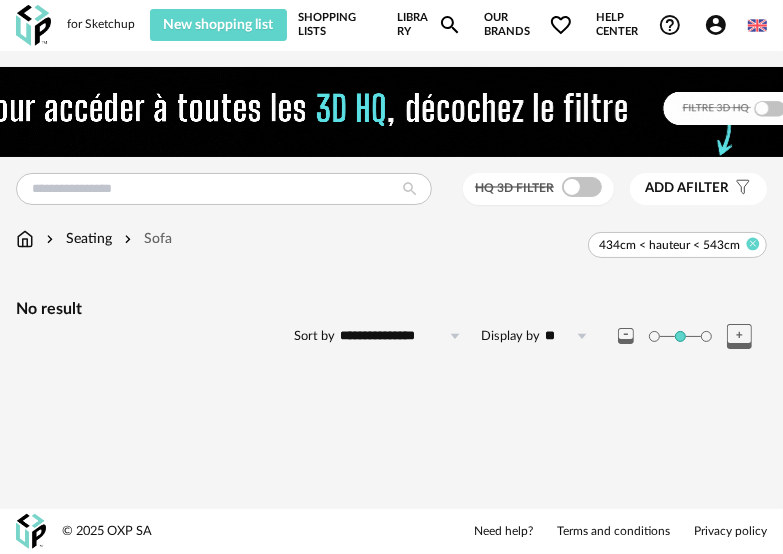 click on "434cm < hauteur < 543cm" at bounding box center [677, 245] 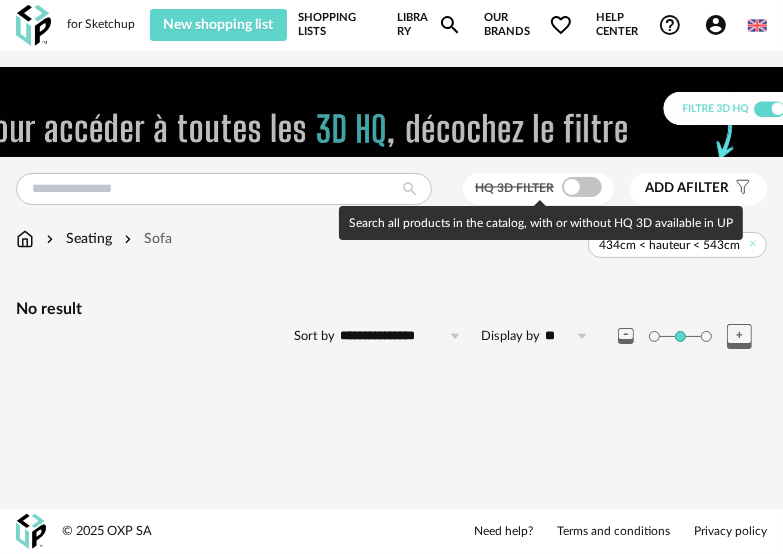 click at bounding box center [582, 187] 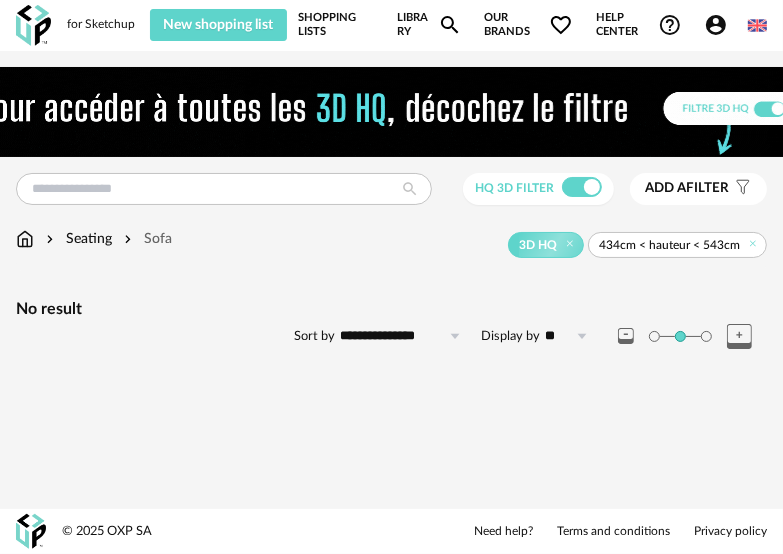 click on "**********" at bounding box center [391, 234] 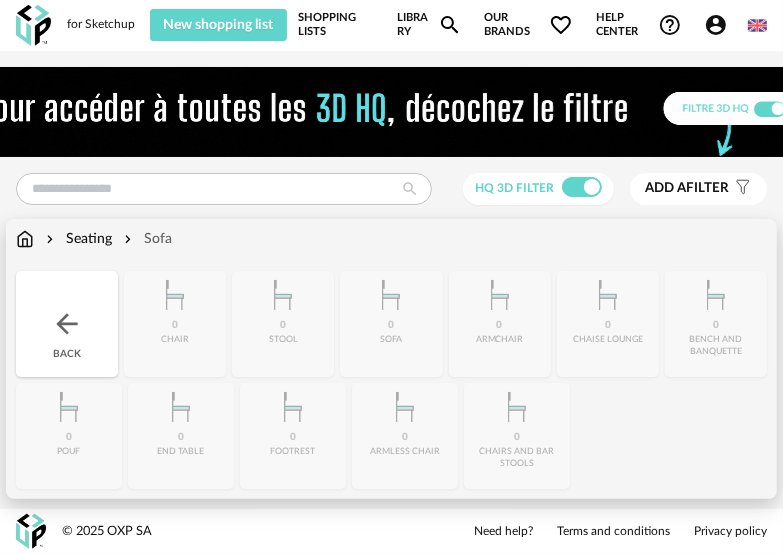 click on "Seating" at bounding box center [77, 239] 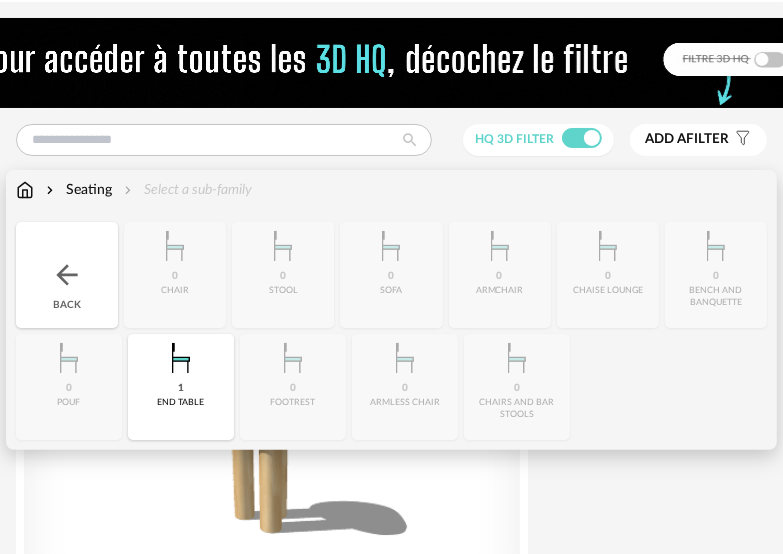 scroll, scrollTop: 116, scrollLeft: 0, axis: vertical 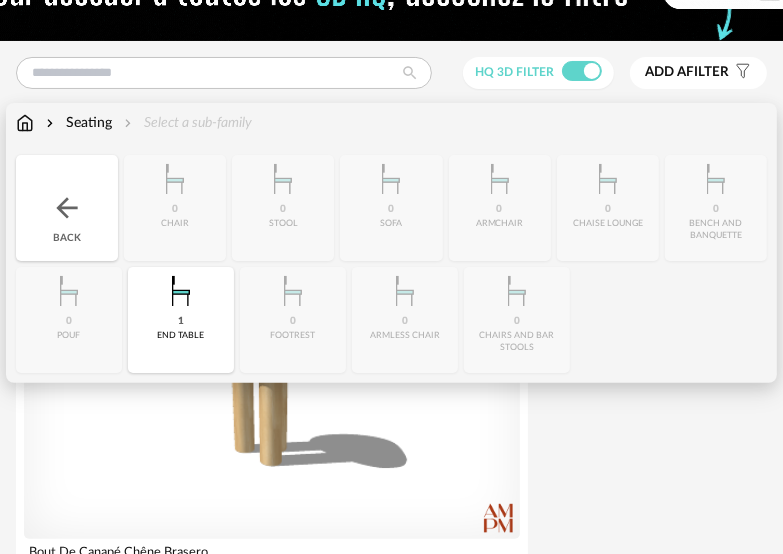 click at bounding box center (181, 291) 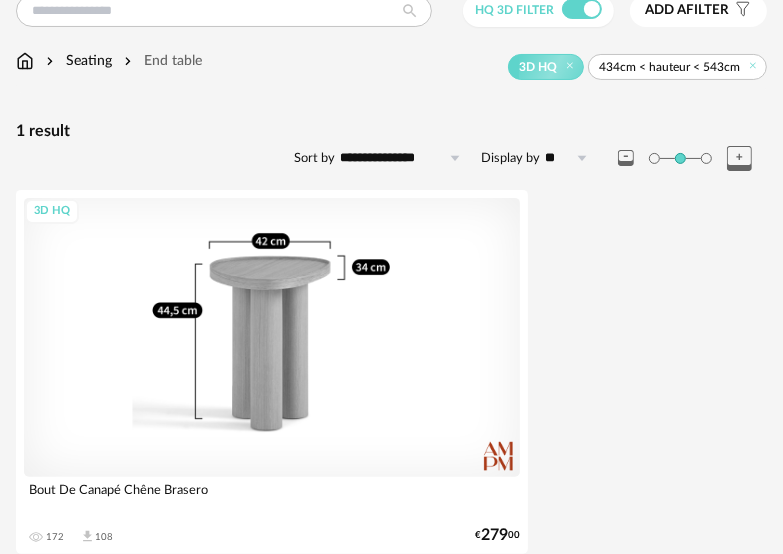scroll, scrollTop: 258, scrollLeft: 0, axis: vertical 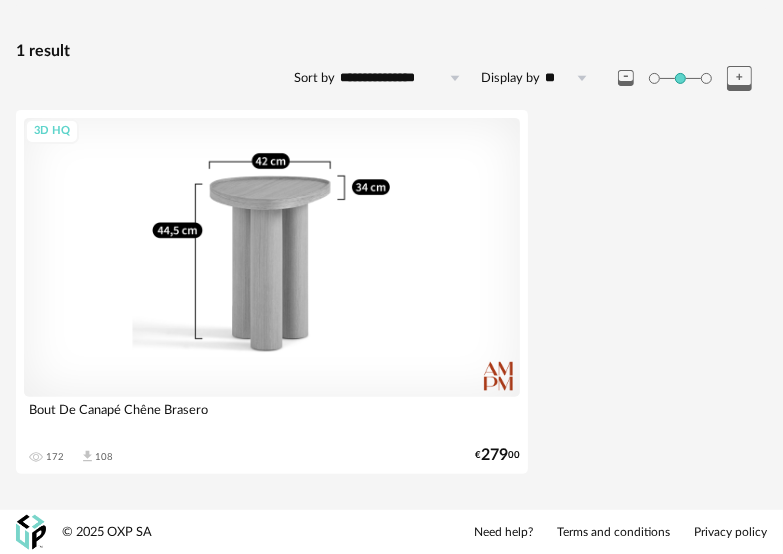 click on "3D HQ" at bounding box center [272, 257] 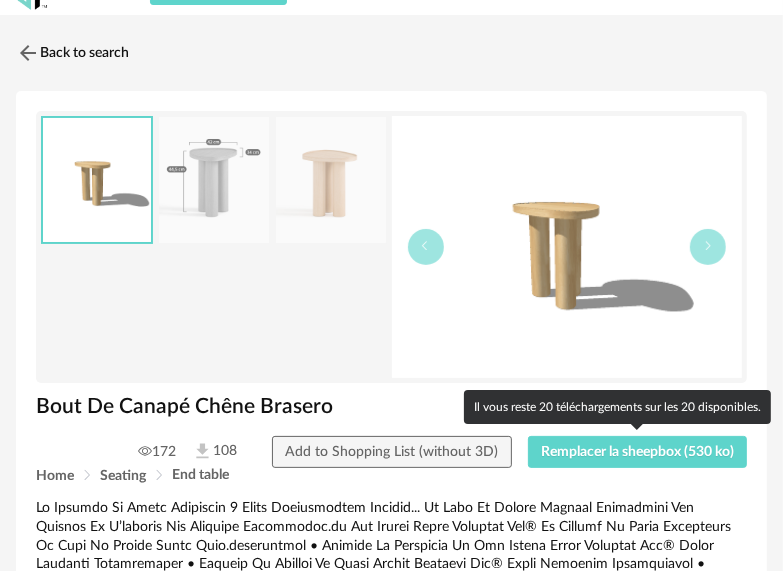 scroll, scrollTop: 0, scrollLeft: 0, axis: both 